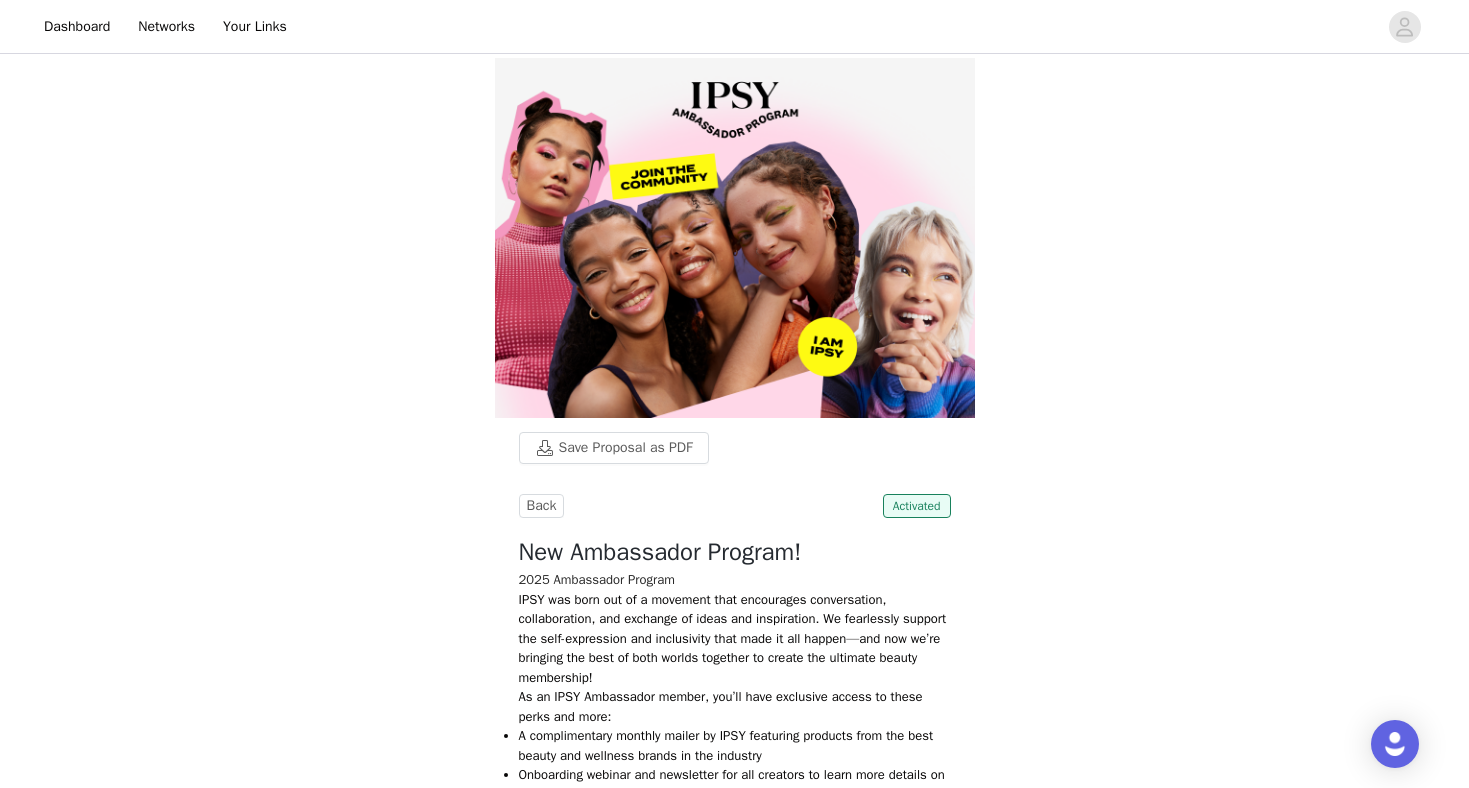 scroll, scrollTop: -3, scrollLeft: 0, axis: vertical 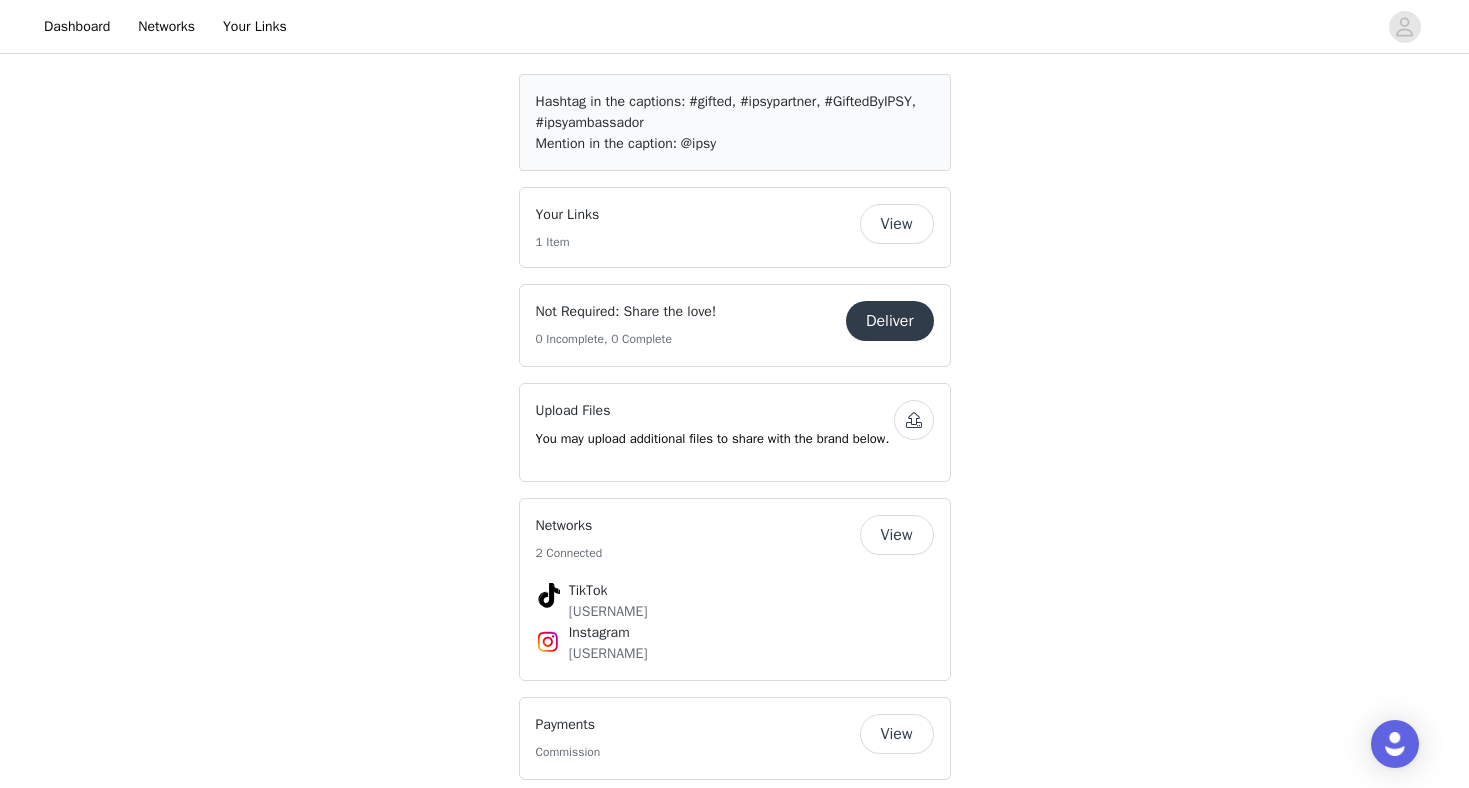 click on "View" at bounding box center (897, 224) 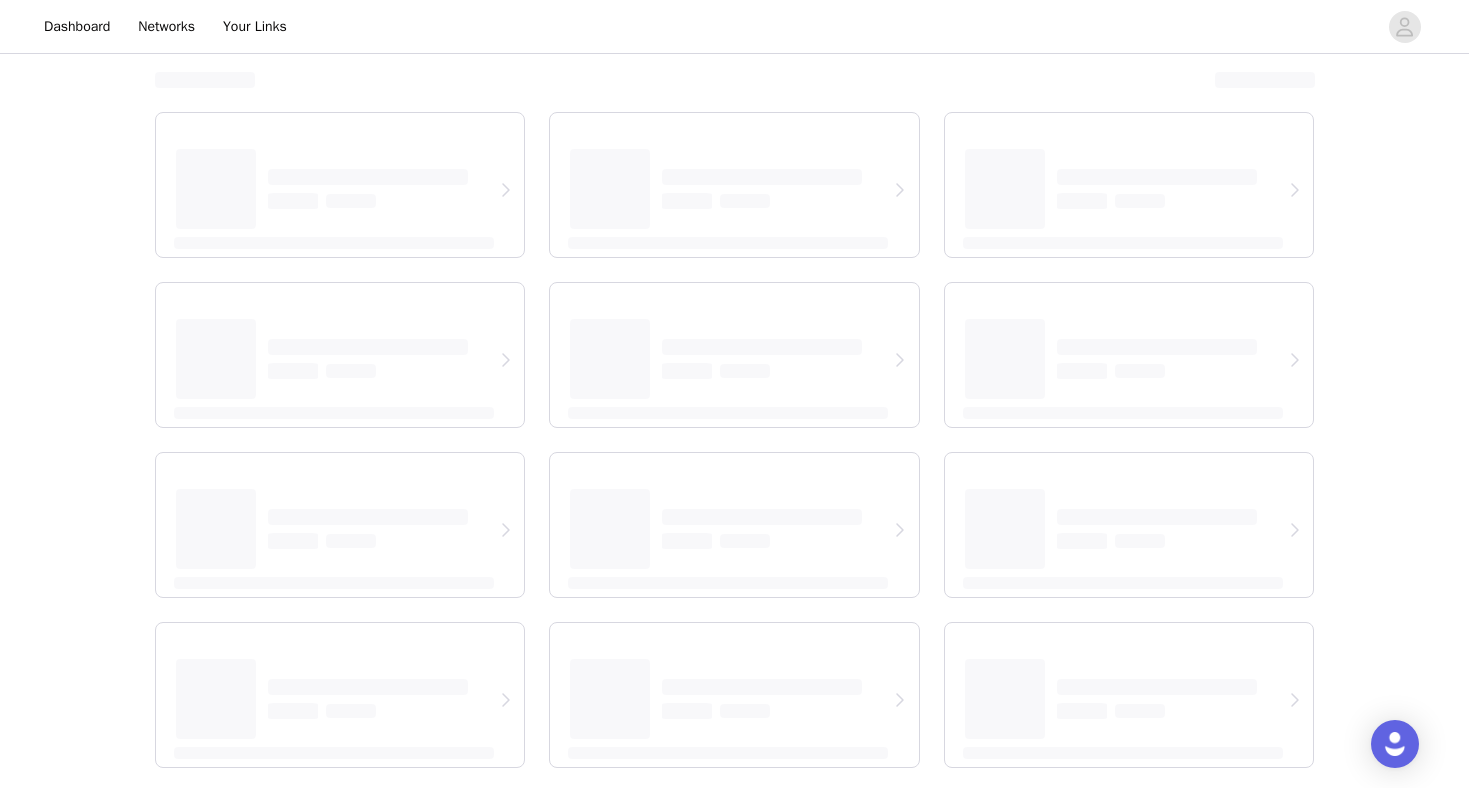 scroll, scrollTop: 0, scrollLeft: 0, axis: both 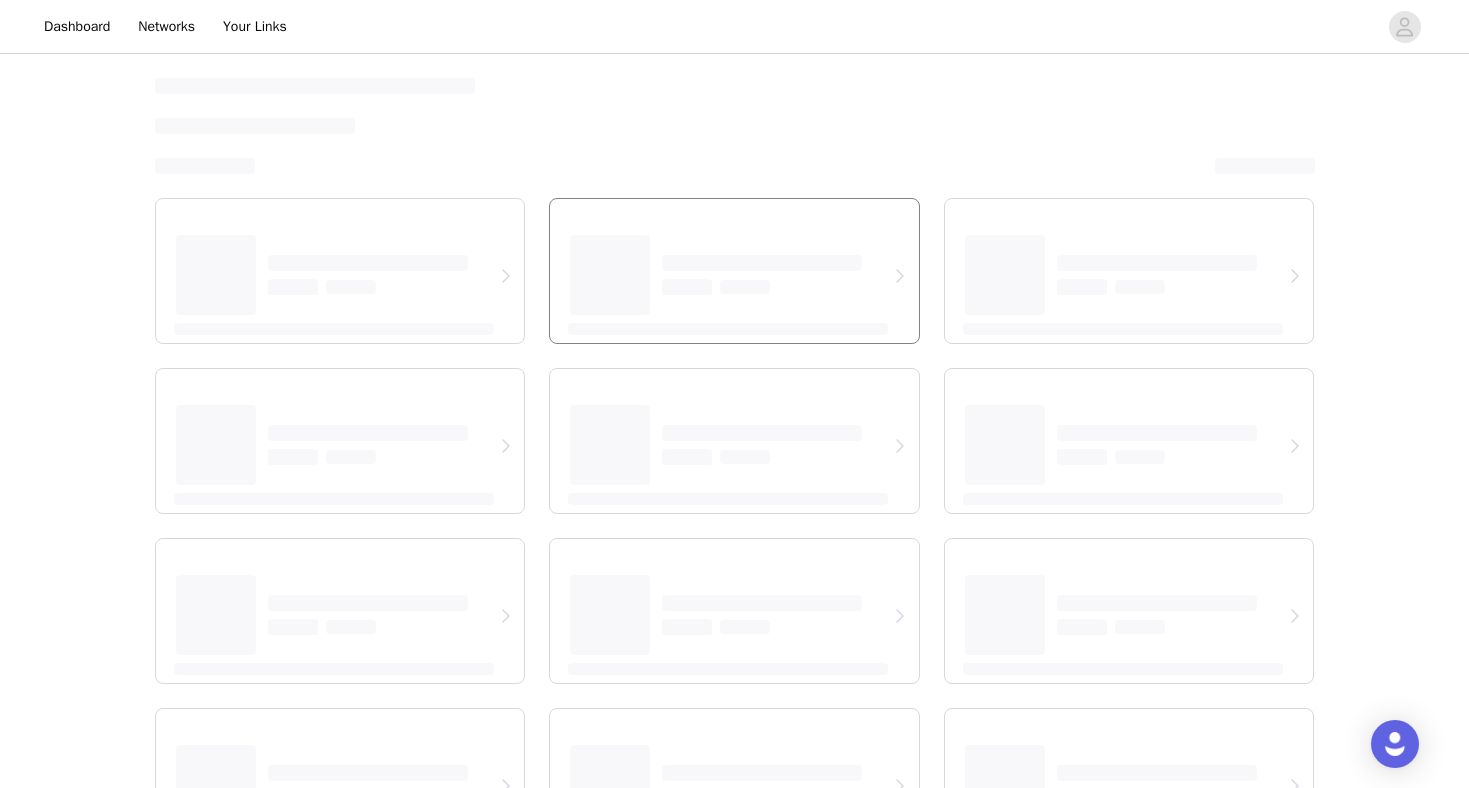 select on "12" 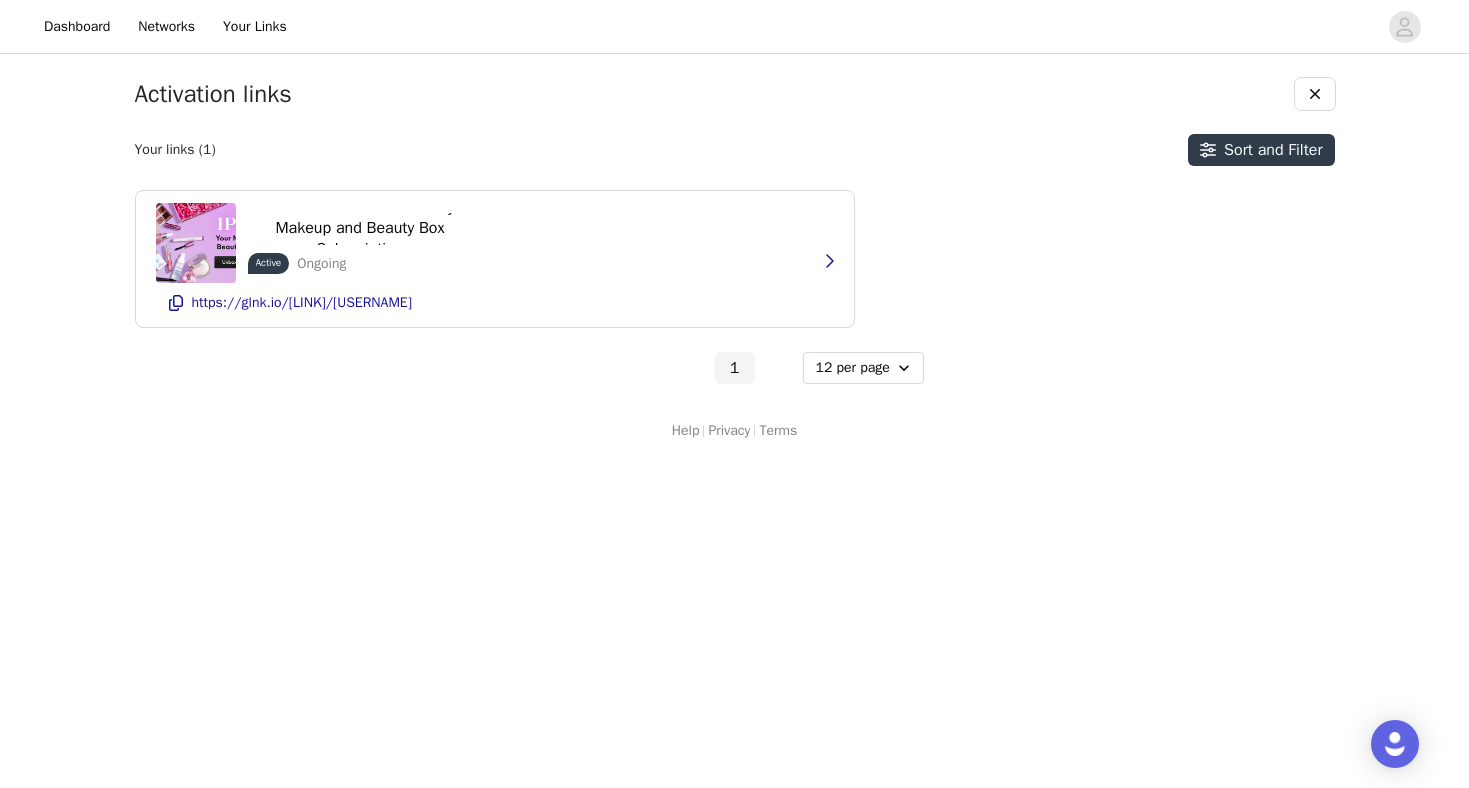scroll, scrollTop: 0, scrollLeft: 0, axis: both 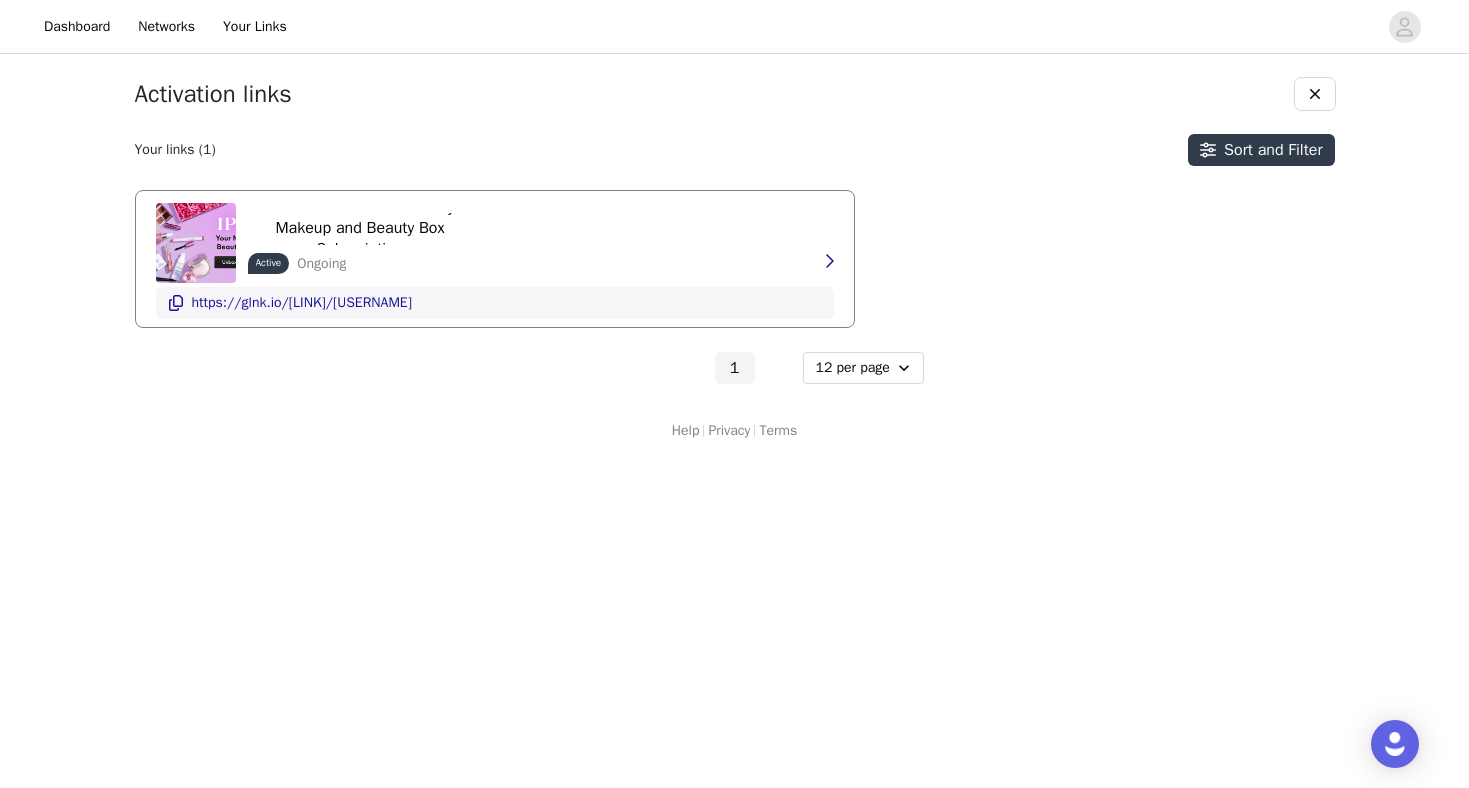 click 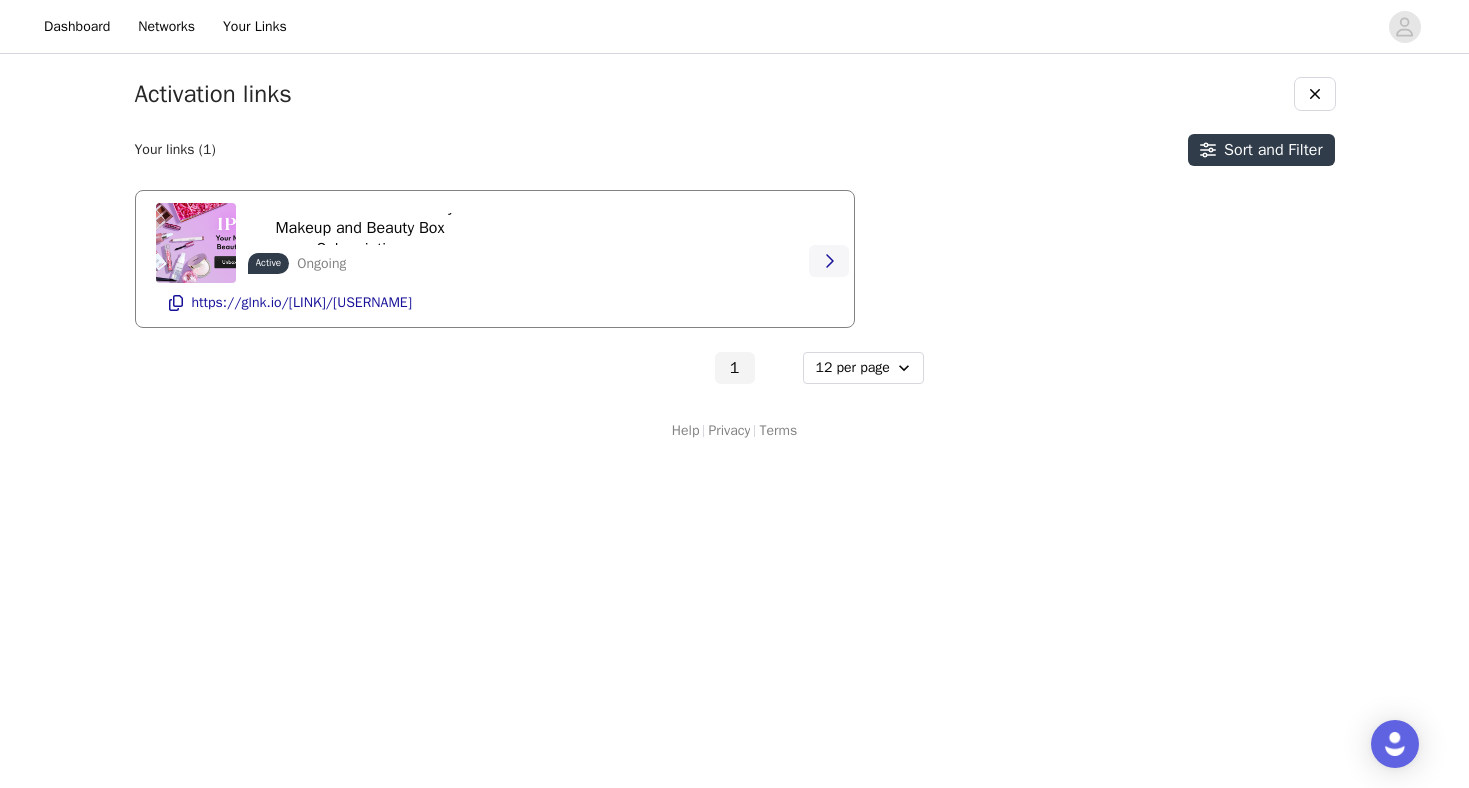 click 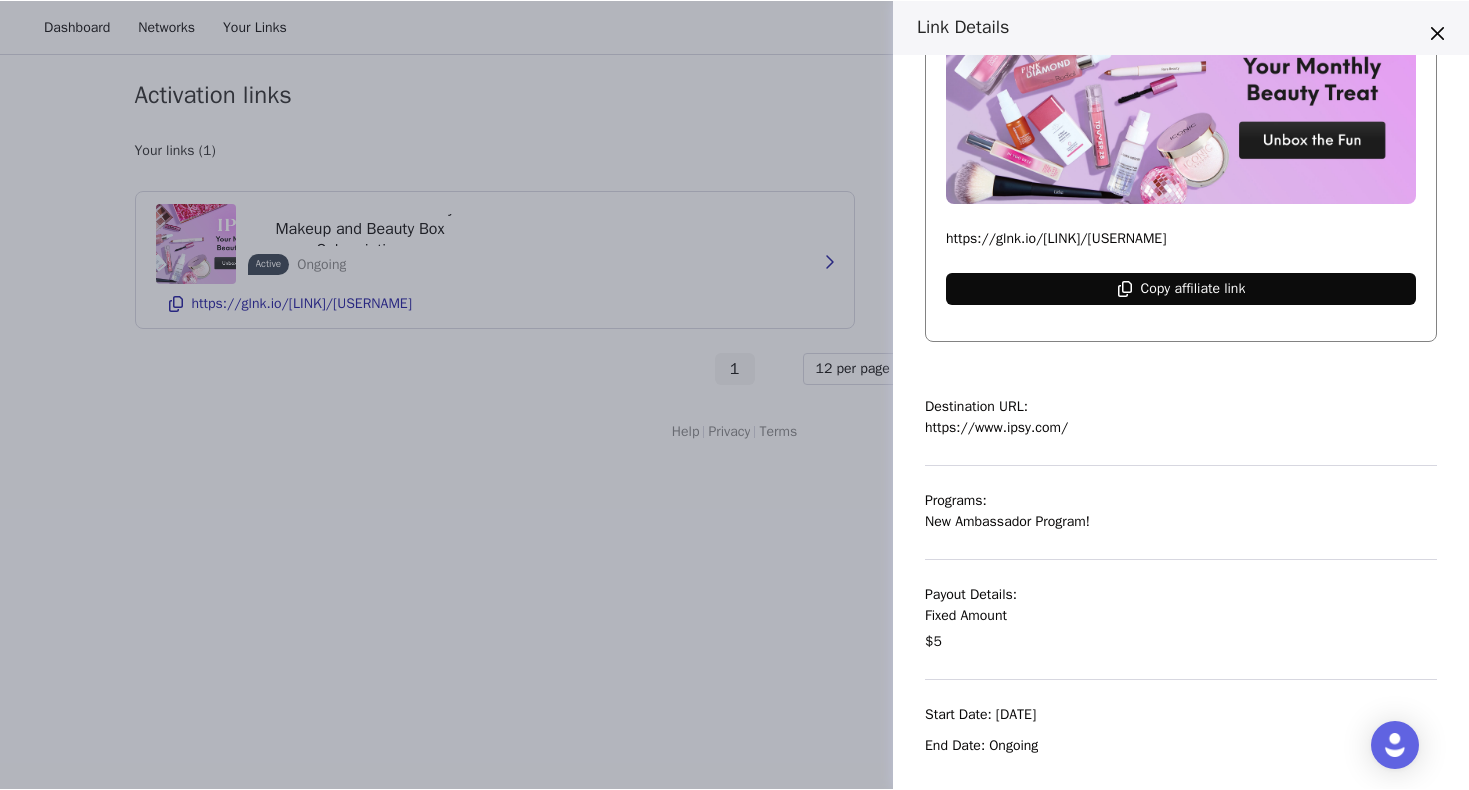 scroll, scrollTop: 260, scrollLeft: 0, axis: vertical 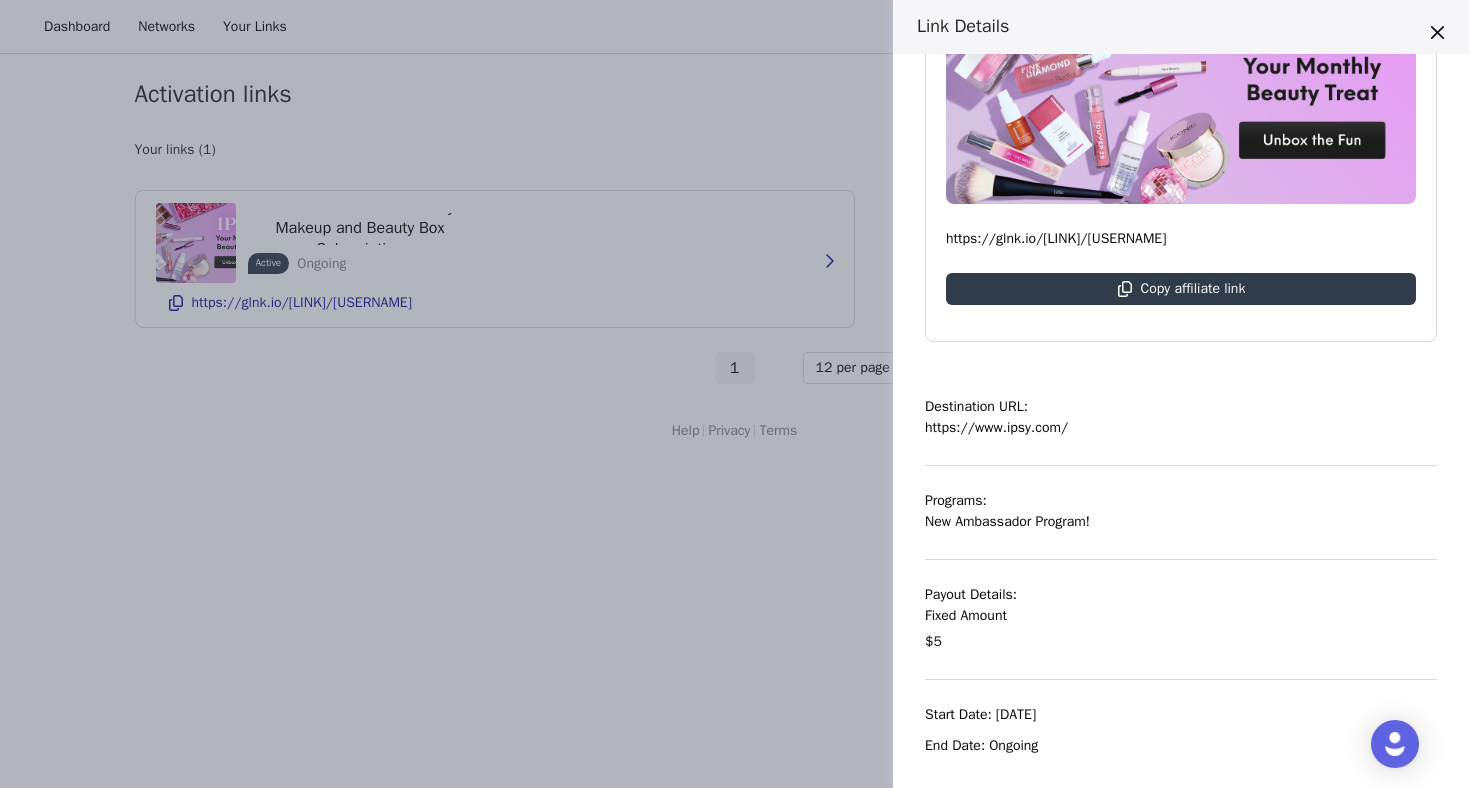 click on "Link Details IPSY: Personalized Monthly Makeup and Beauty Box Subscription Active Ongoing https://glnk.io/[LINK]/[USERNAME] Copy affiliate link Destination URL: https://www.ipsy.com/ Programs: New Ambassador Program! Payout Details: Fixed Amount $5 Start Date: [DATE] End Date: Ongoing" at bounding box center (734, 394) 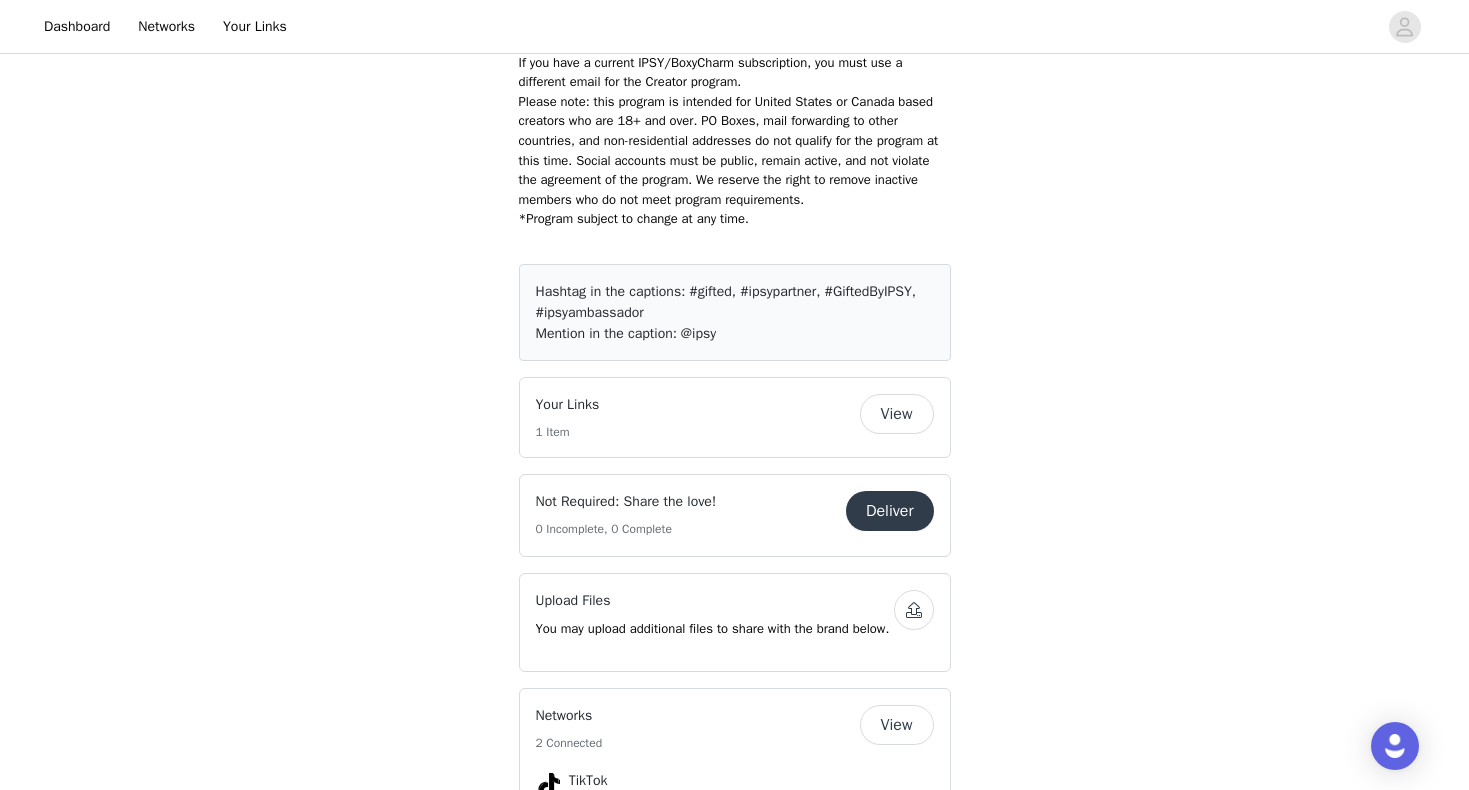 scroll, scrollTop: 1070, scrollLeft: 0, axis: vertical 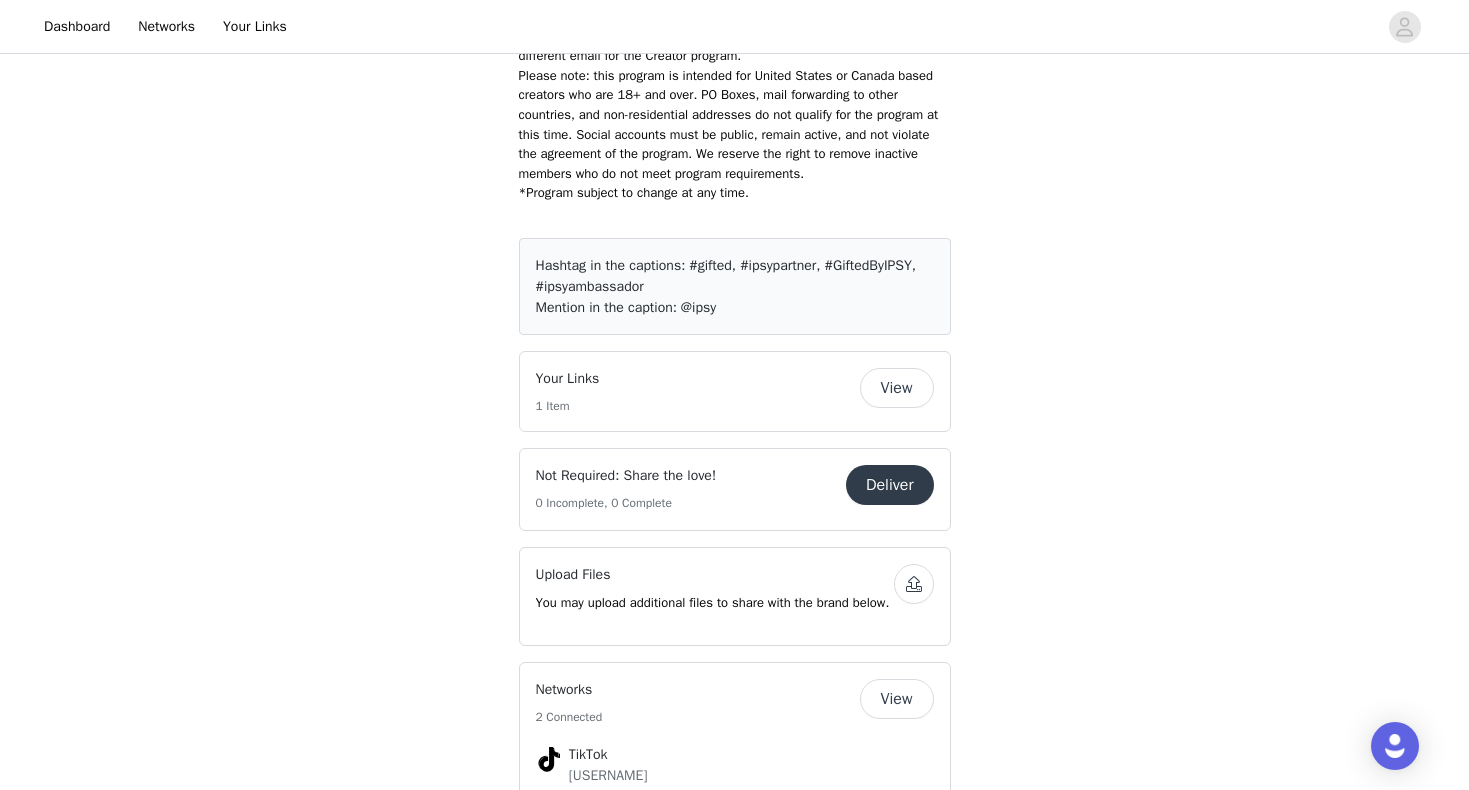 click on "Deliver" at bounding box center [890, 485] 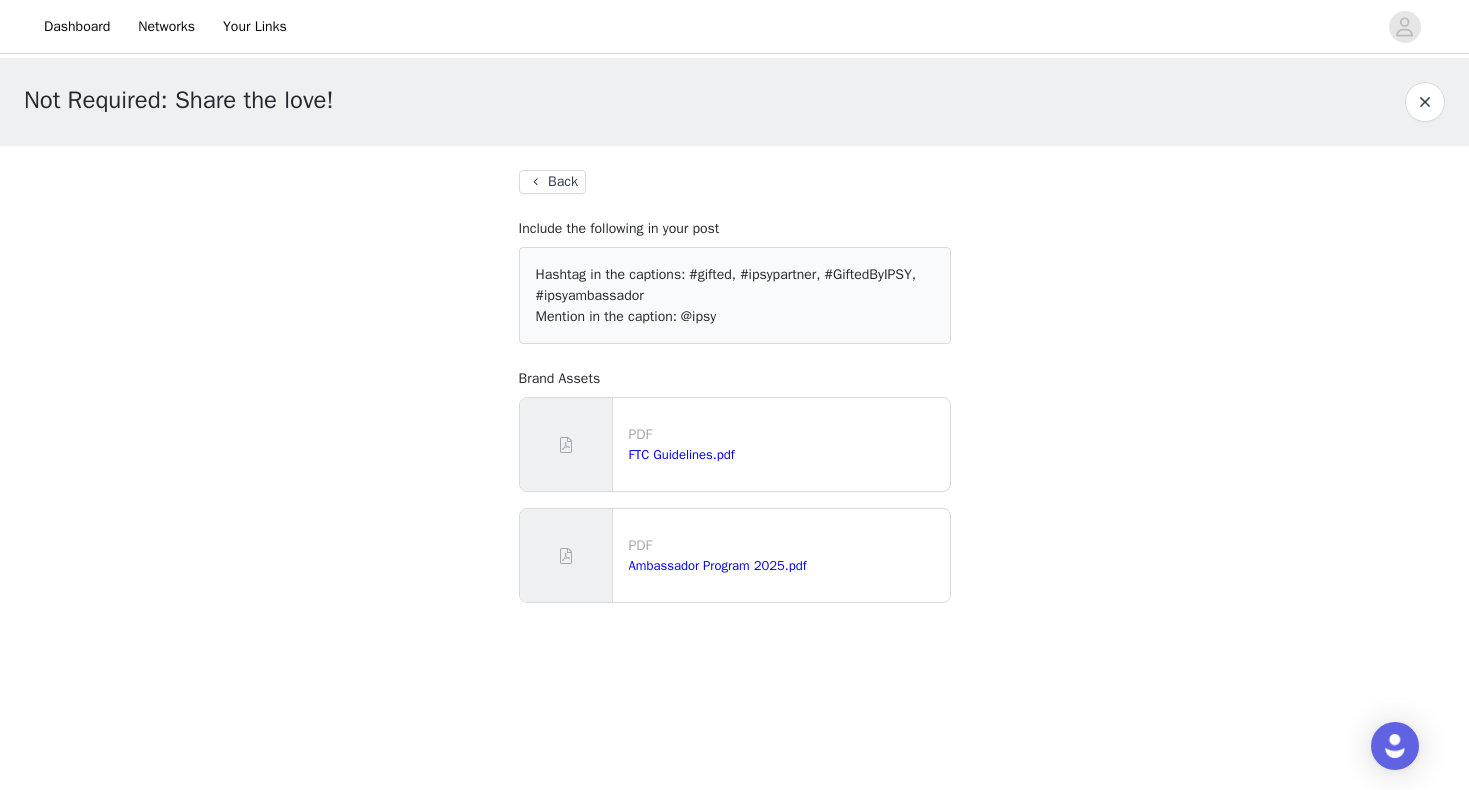 scroll, scrollTop: 0, scrollLeft: 0, axis: both 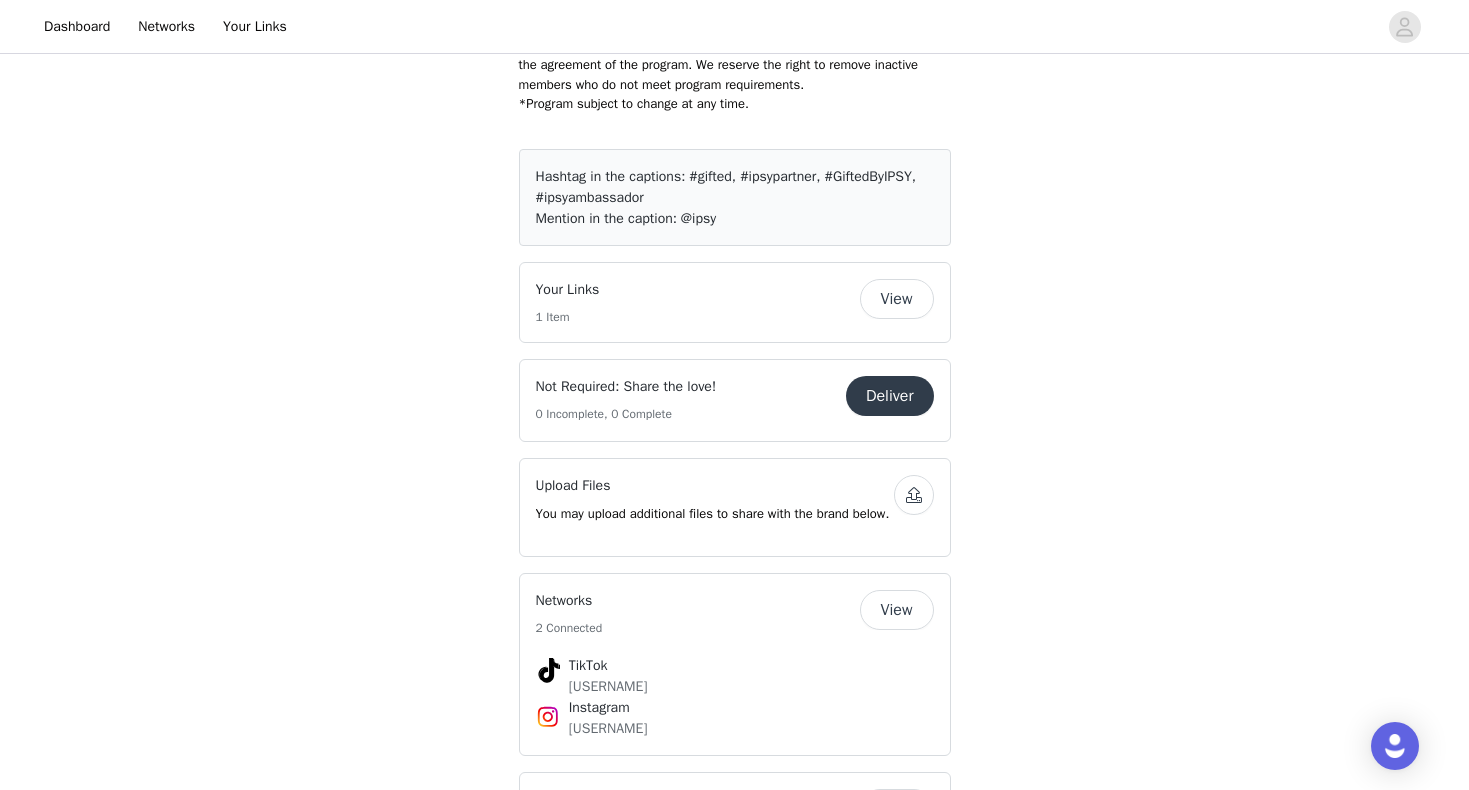 click on "Deliver" at bounding box center [890, 396] 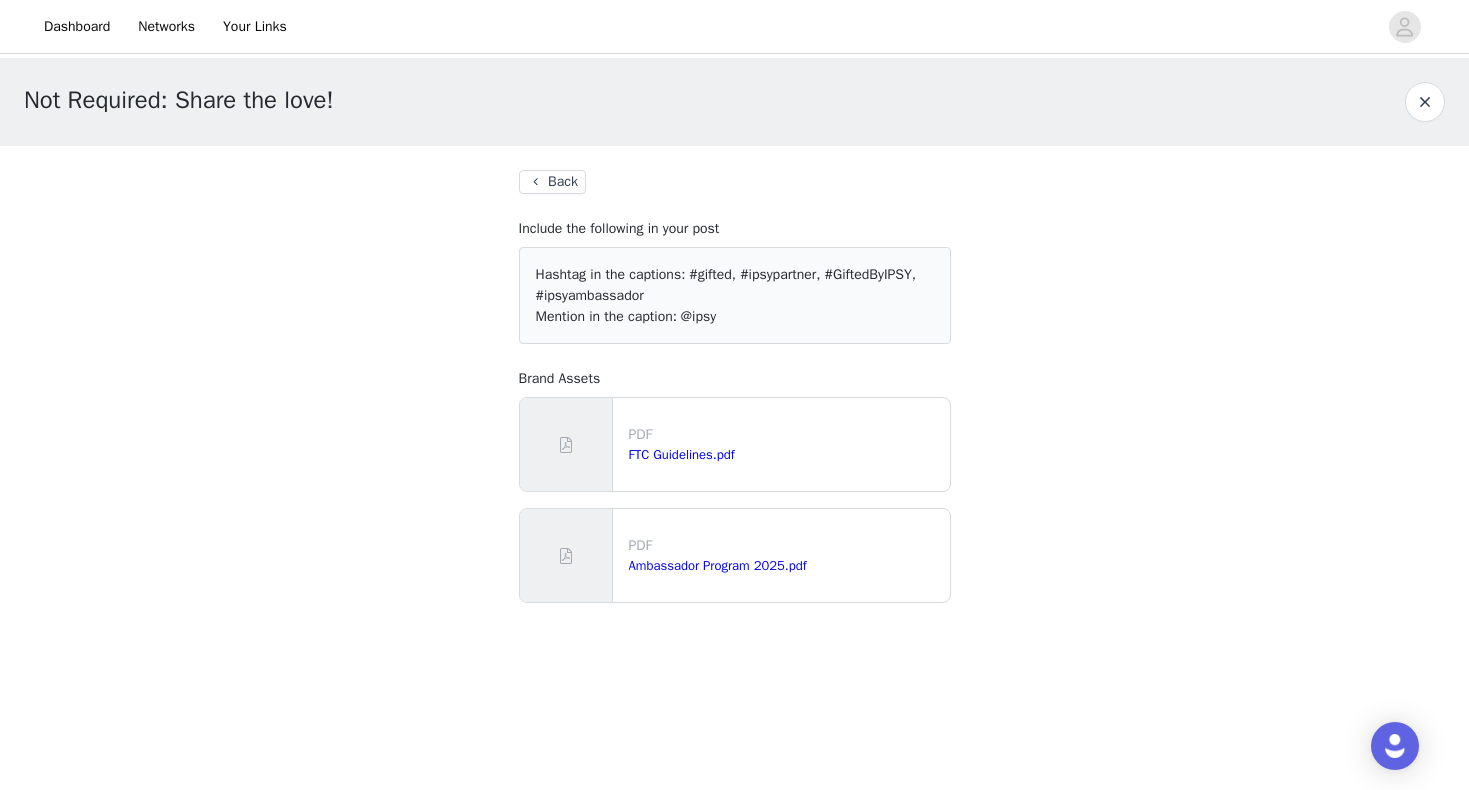 scroll, scrollTop: 0, scrollLeft: 0, axis: both 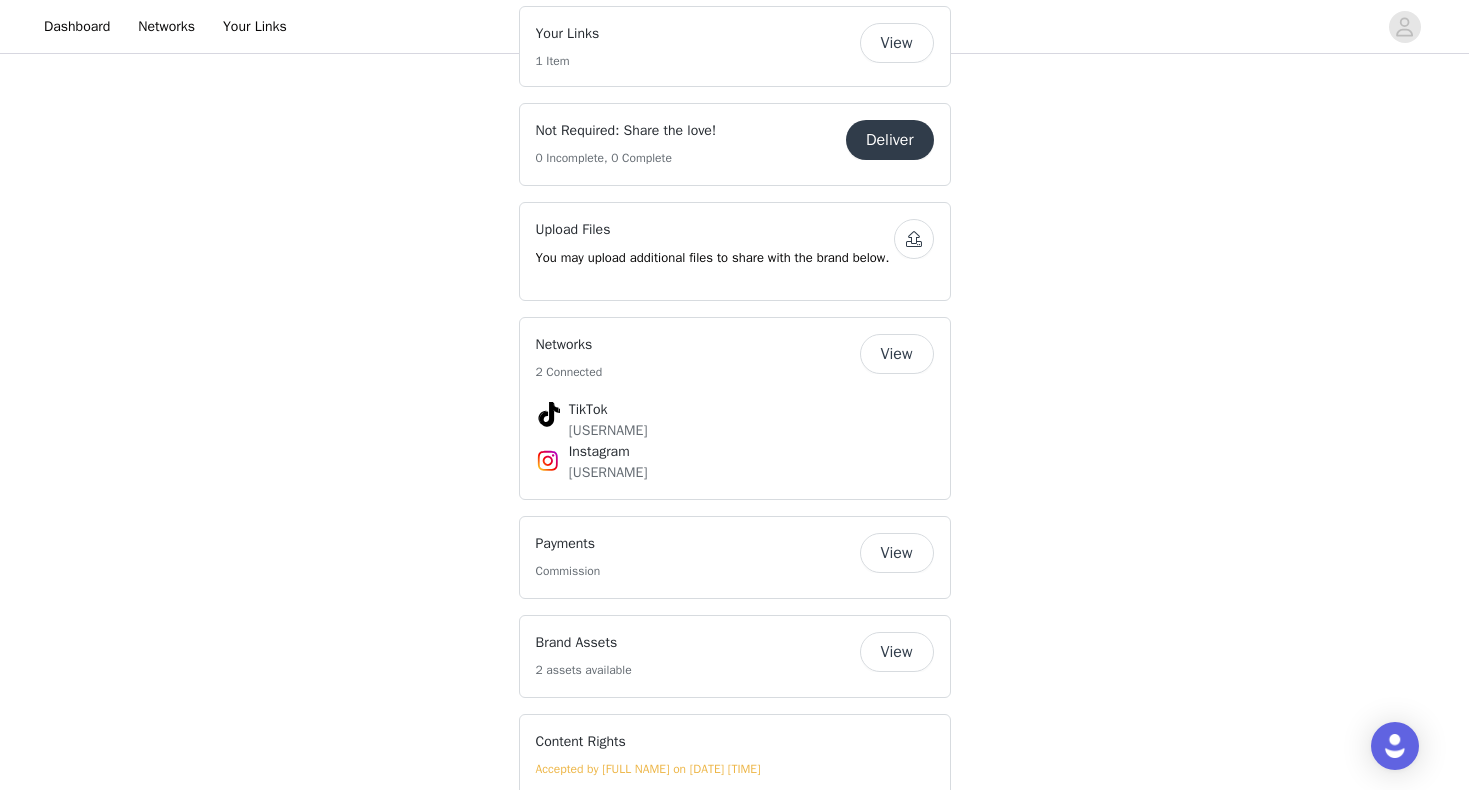 click on "View" at bounding box center (897, 354) 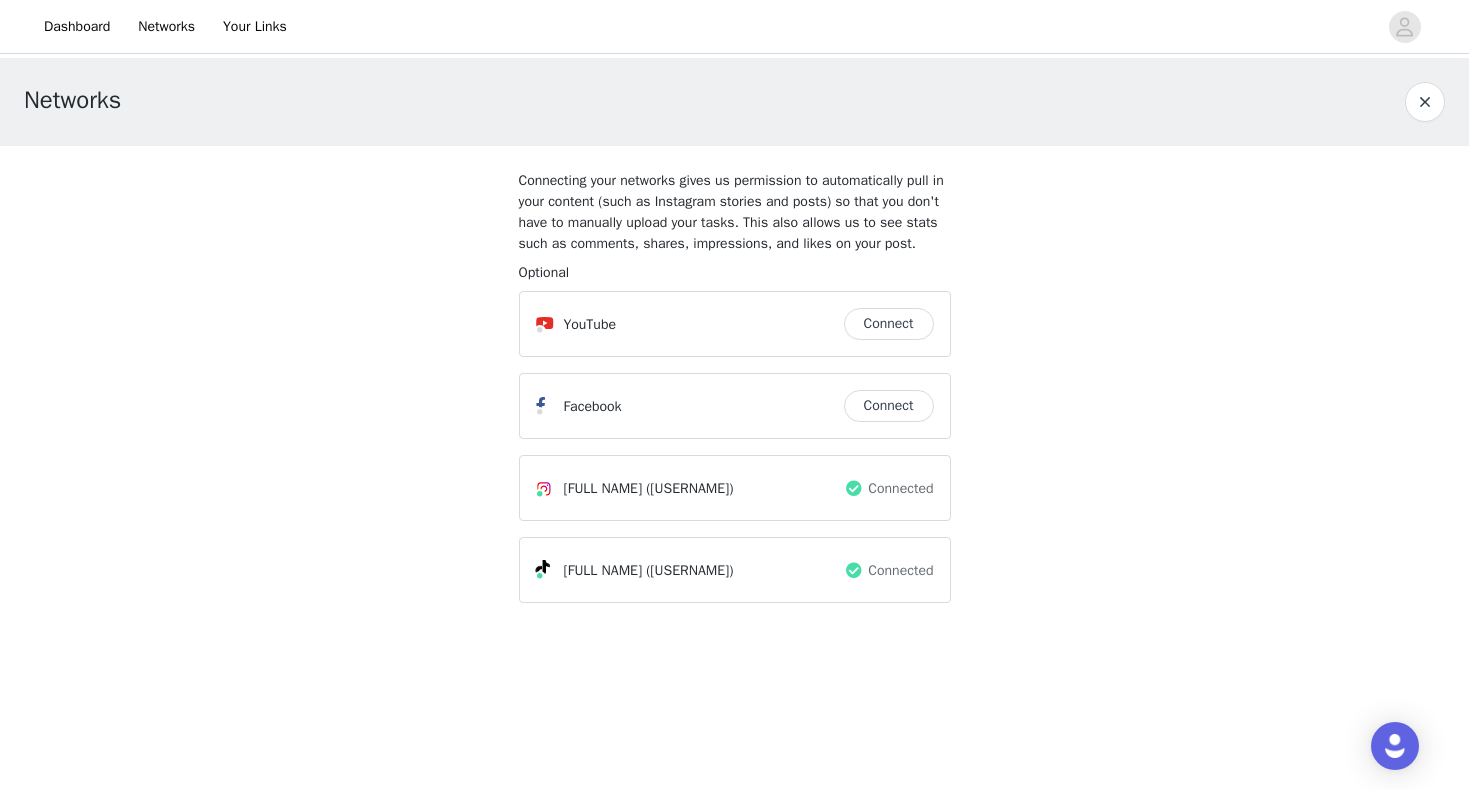 scroll, scrollTop: 0, scrollLeft: 0, axis: both 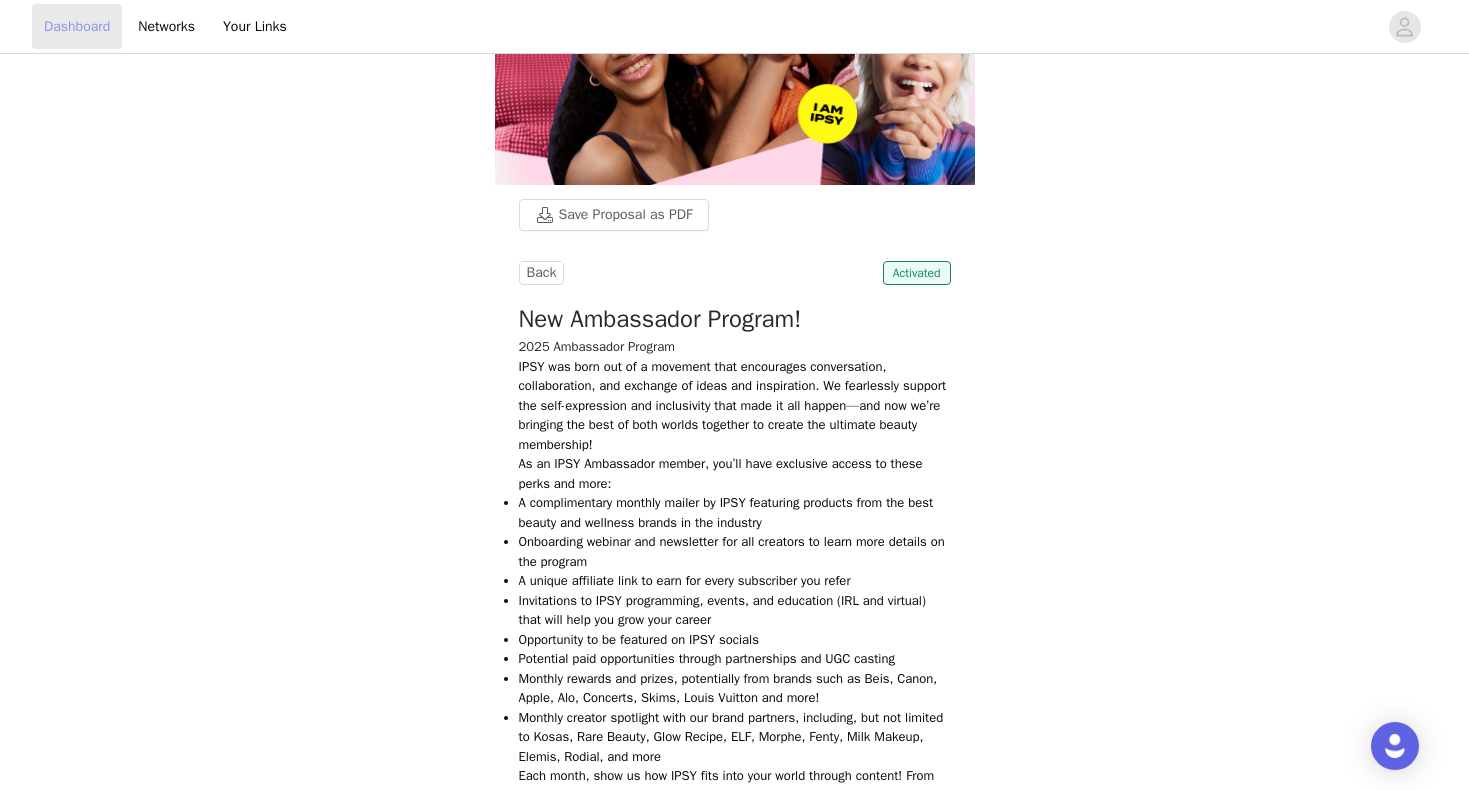 click on "Dashboard" at bounding box center (77, 26) 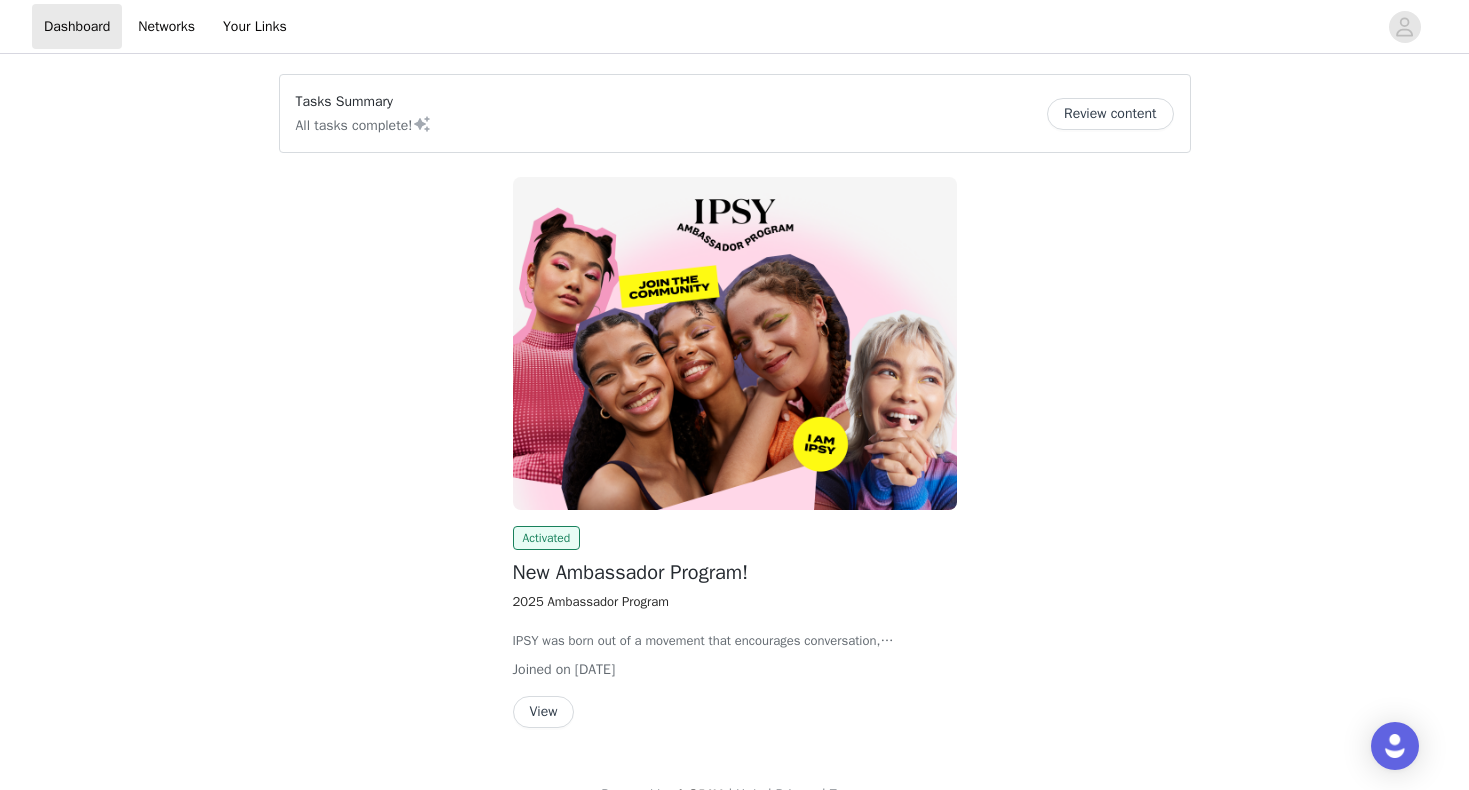 scroll, scrollTop: 0, scrollLeft: 0, axis: both 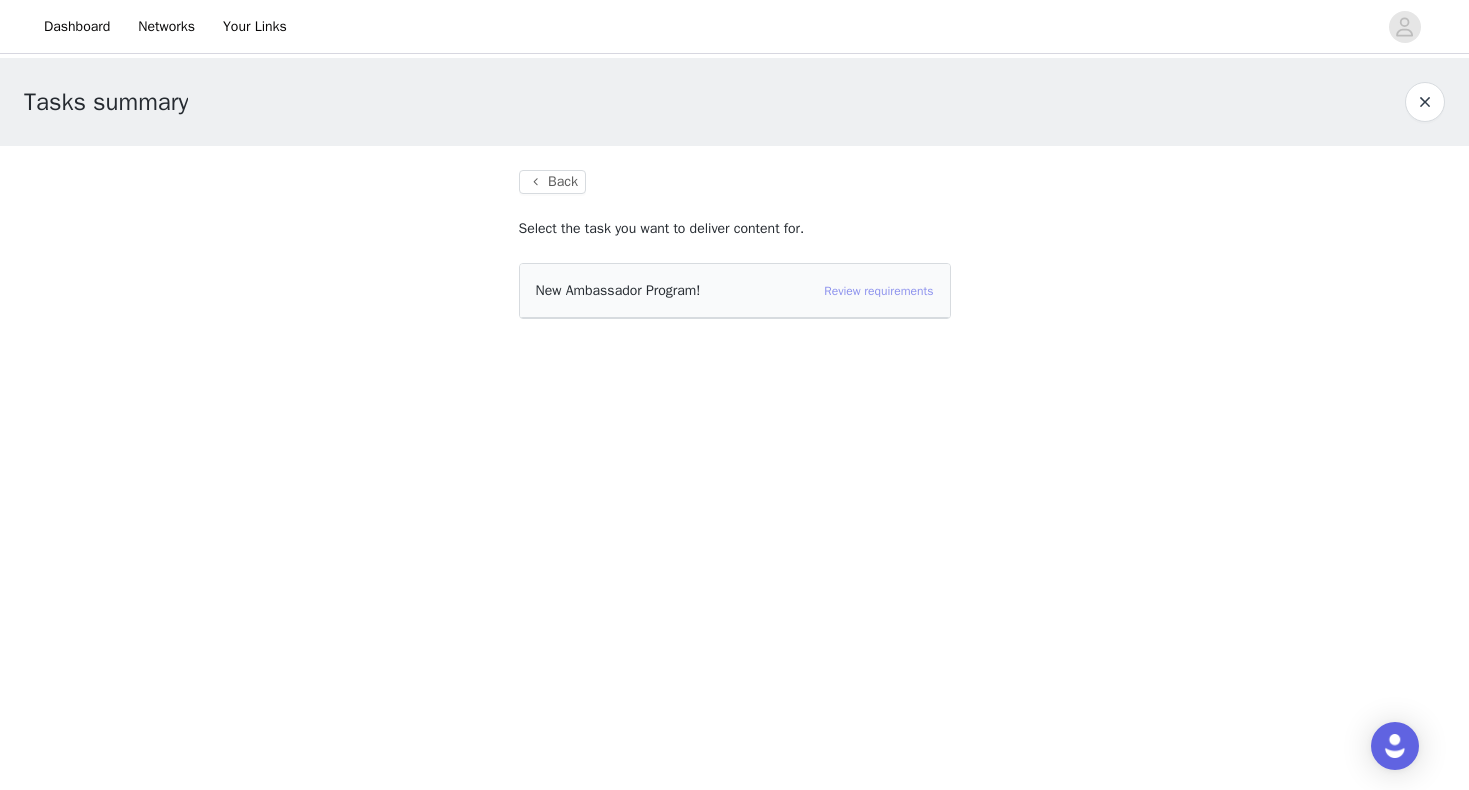 click on "Review requirements" at bounding box center [878, 291] 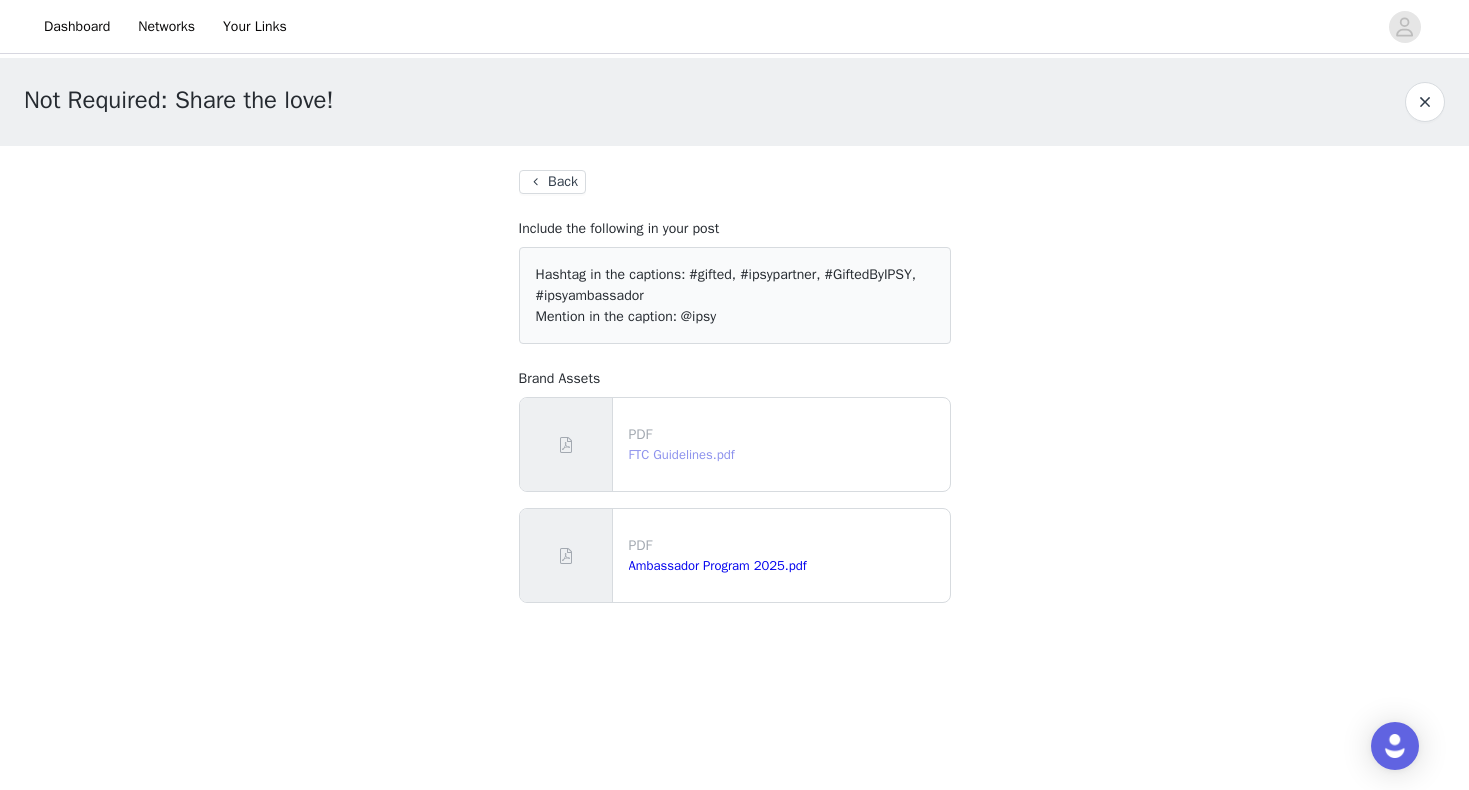 scroll, scrollTop: 0, scrollLeft: 0, axis: both 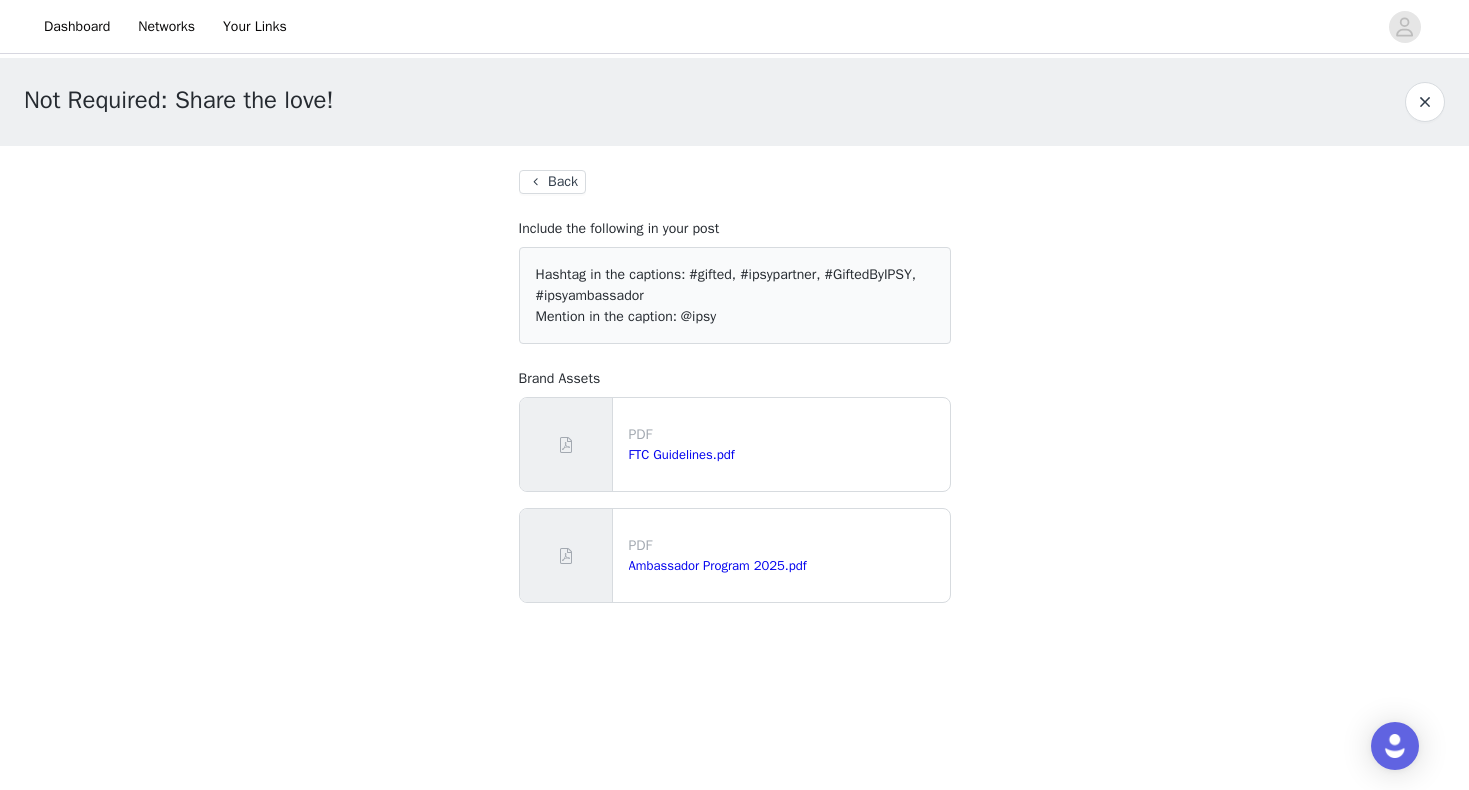 click on "Back" at bounding box center [552, 182] 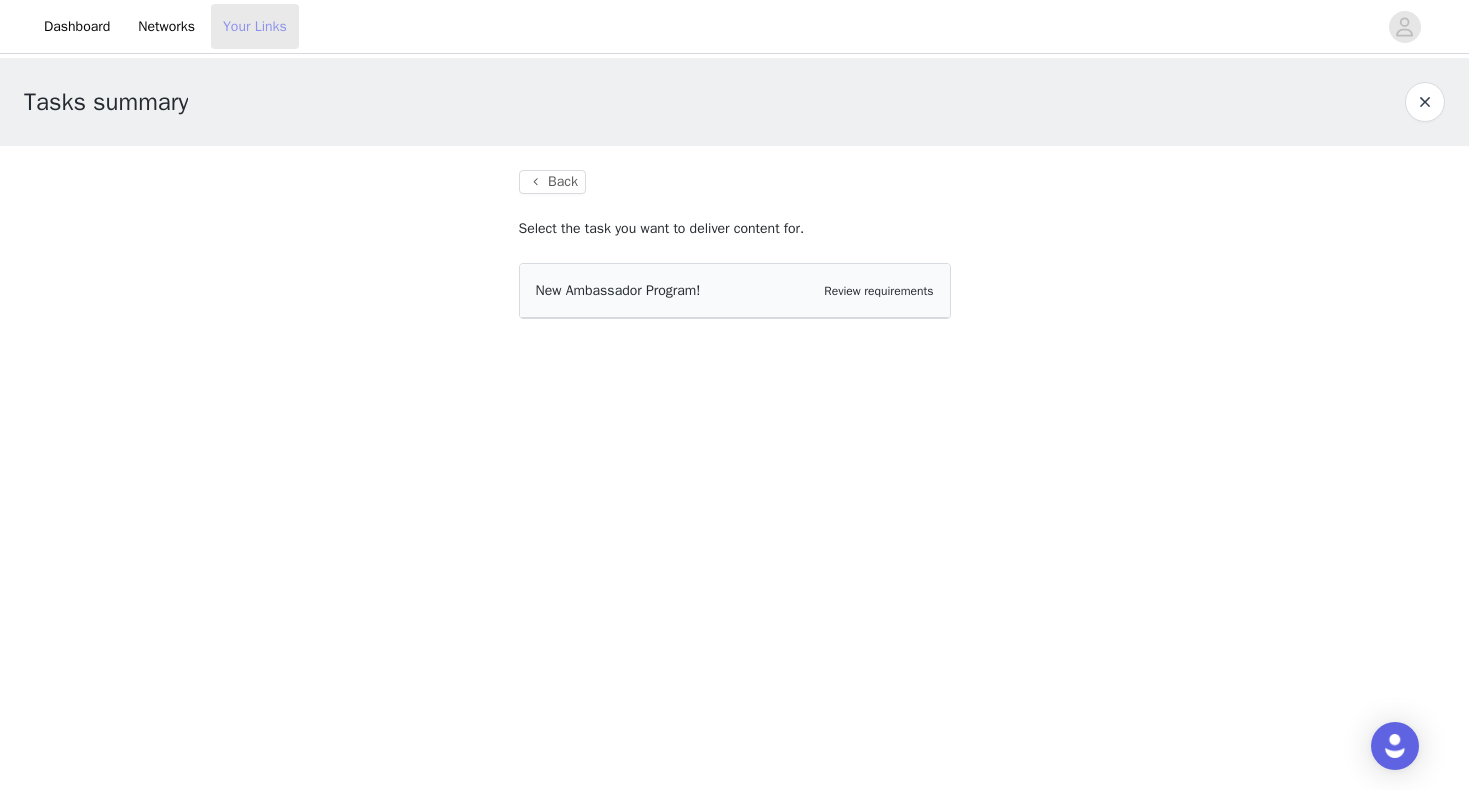 click on "Your Links" at bounding box center [255, 26] 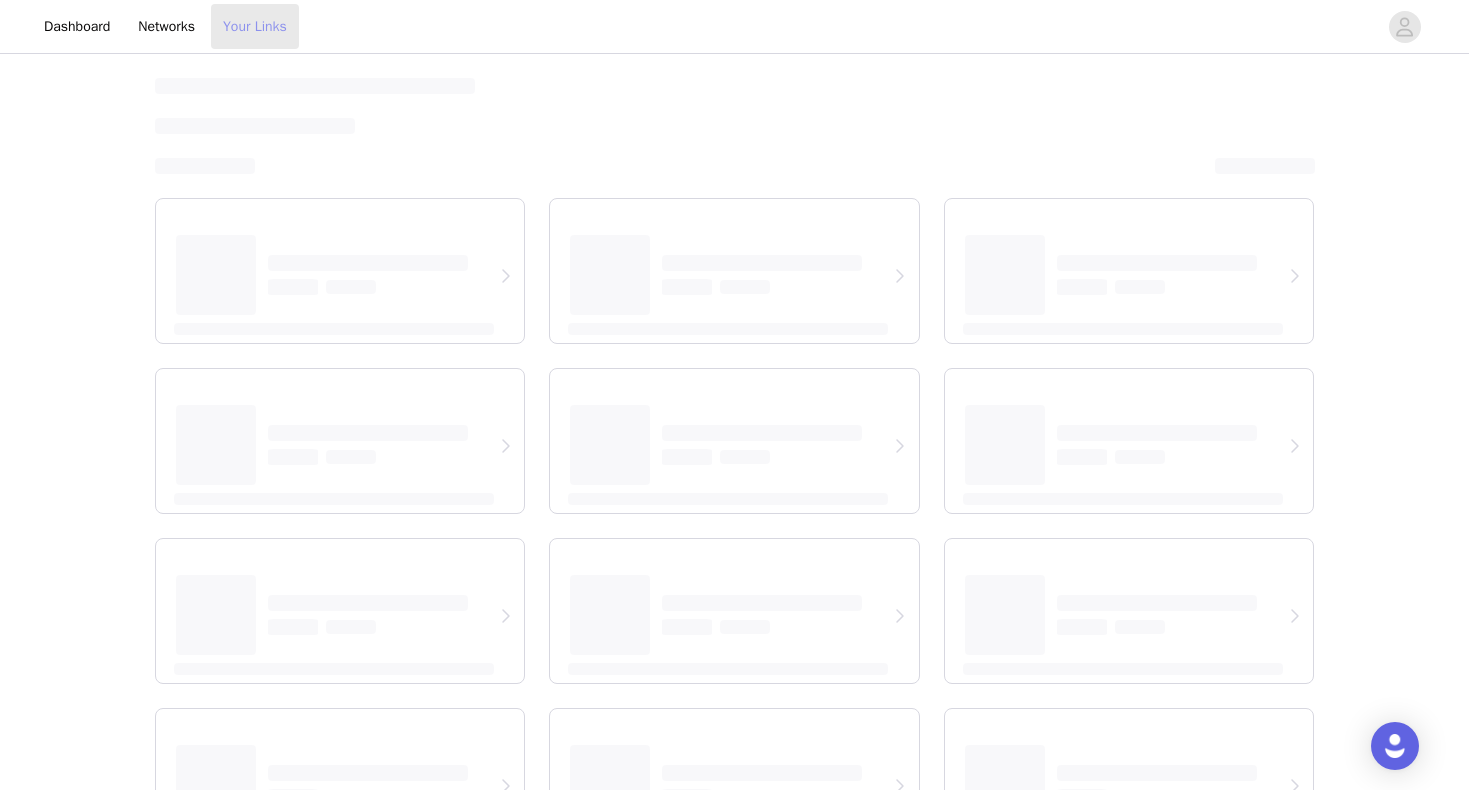 select on "12" 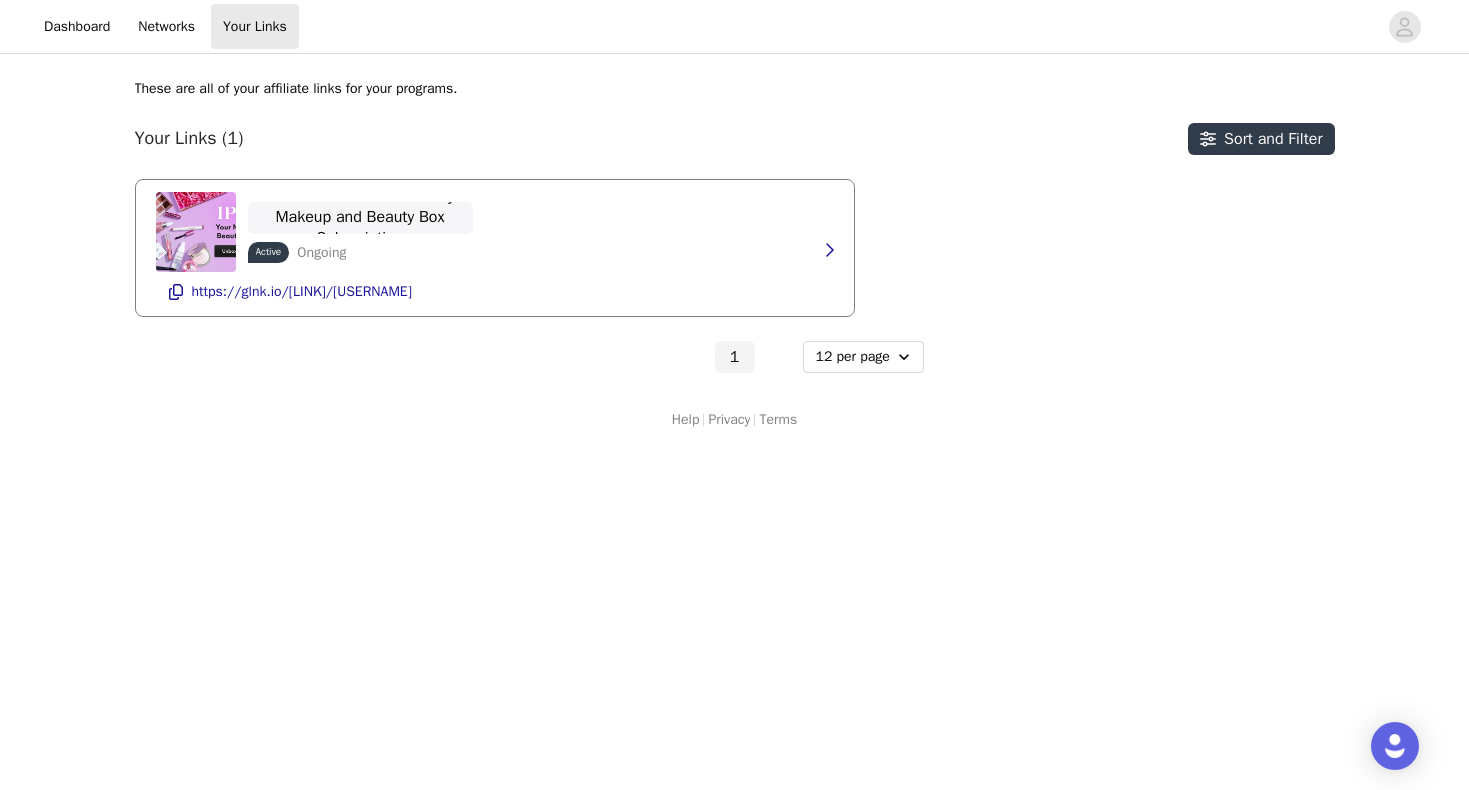 scroll, scrollTop: 0, scrollLeft: 0, axis: both 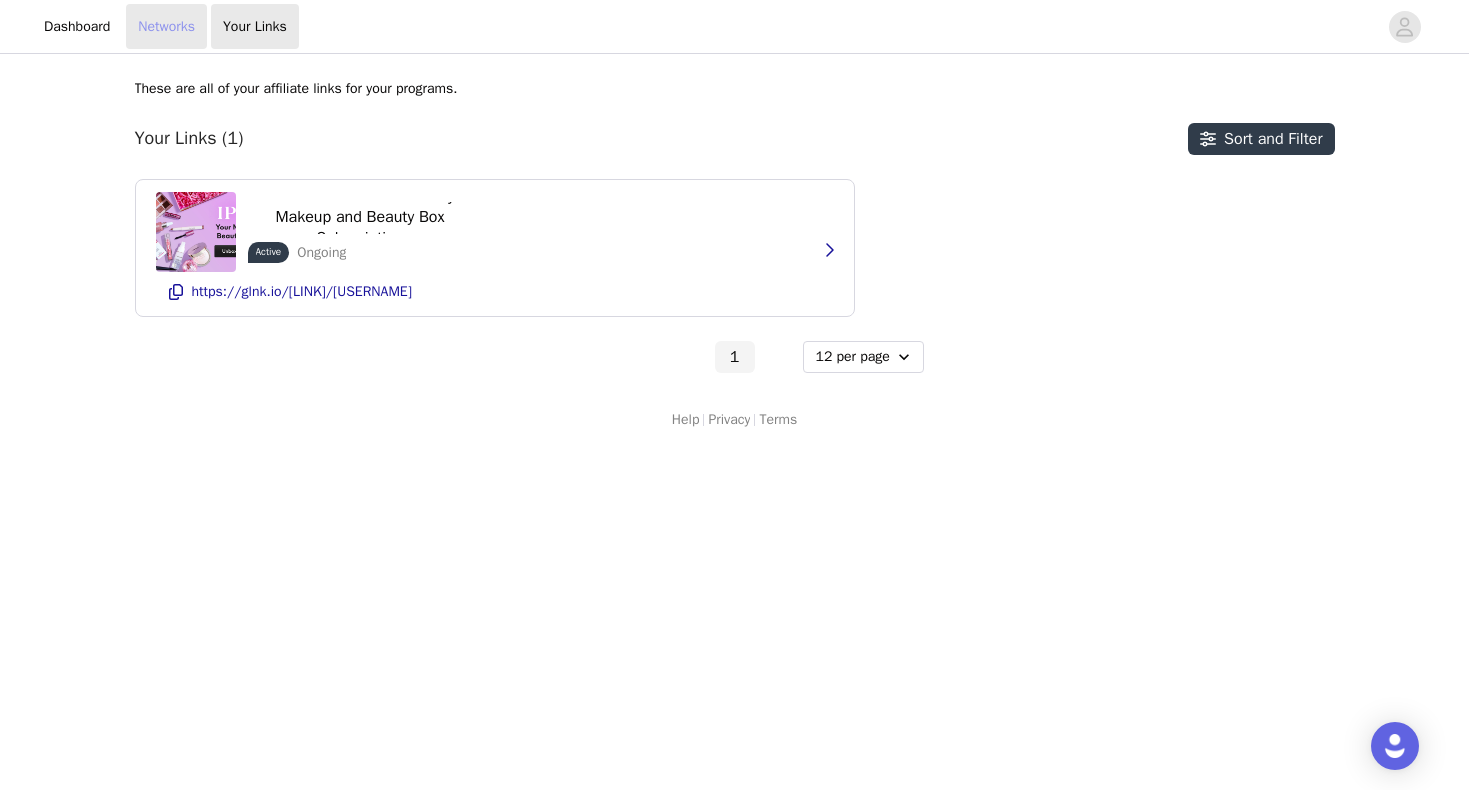 click on "Networks" at bounding box center (166, 26) 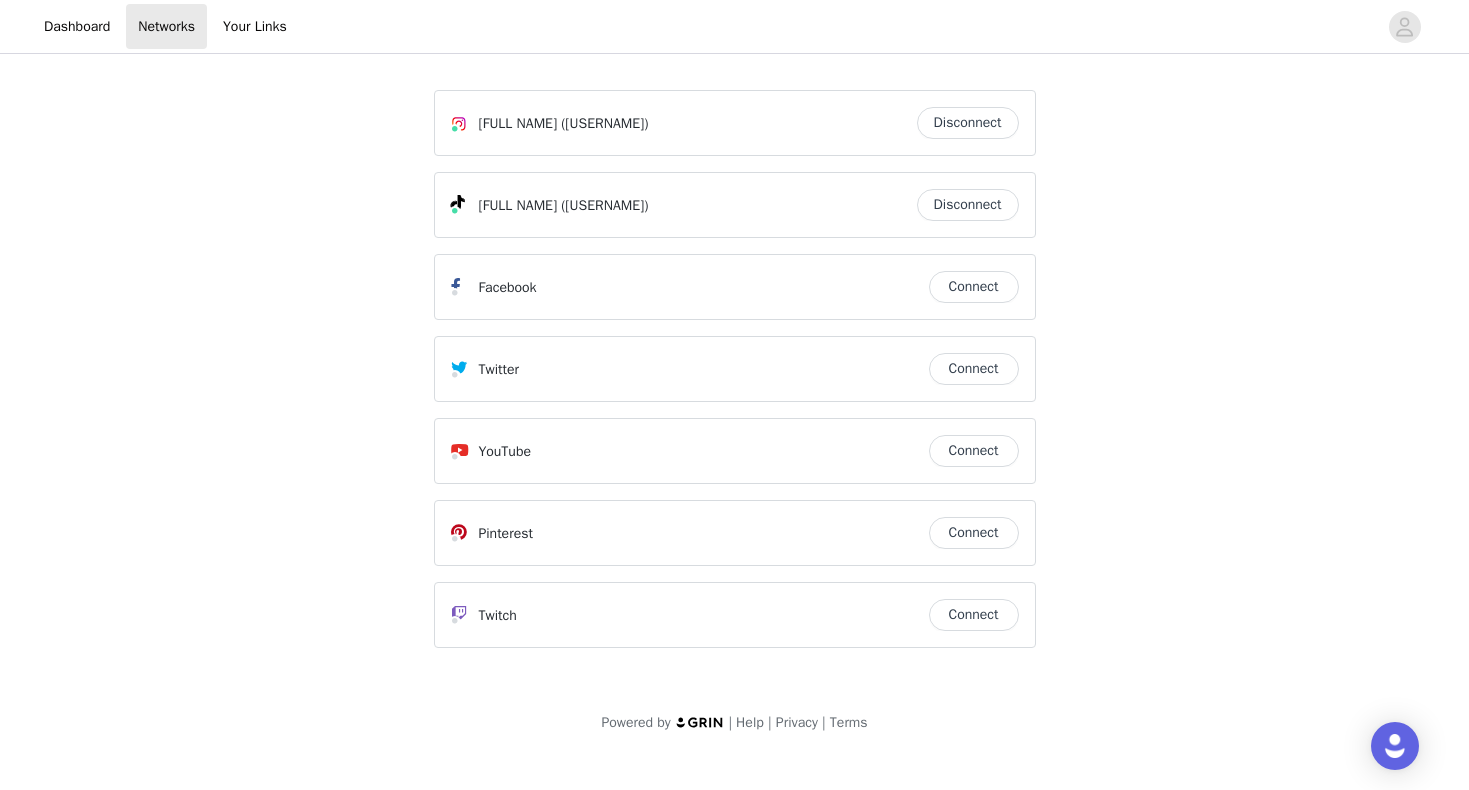 scroll, scrollTop: 0, scrollLeft: 0, axis: both 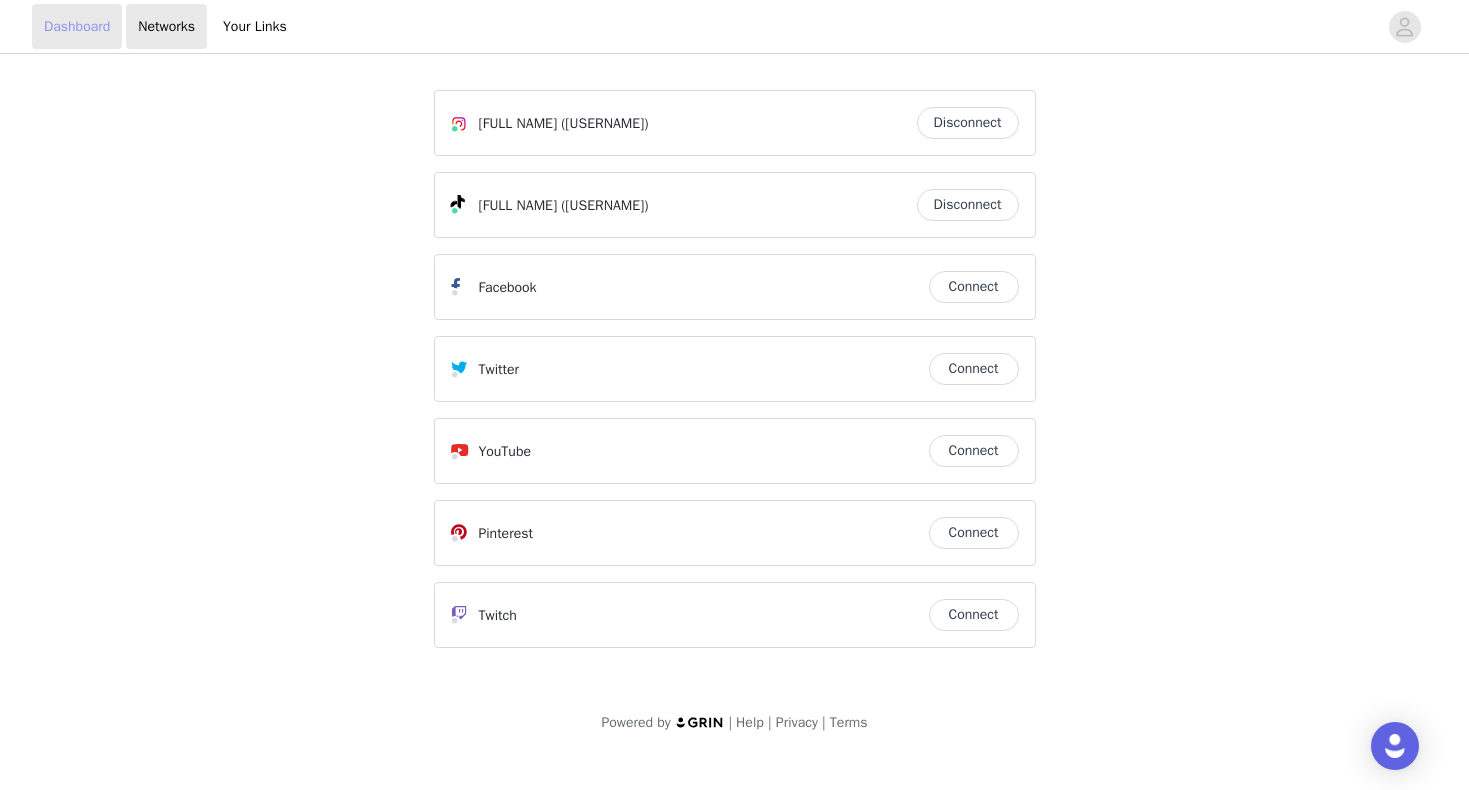 click on "Dashboard" at bounding box center (77, 26) 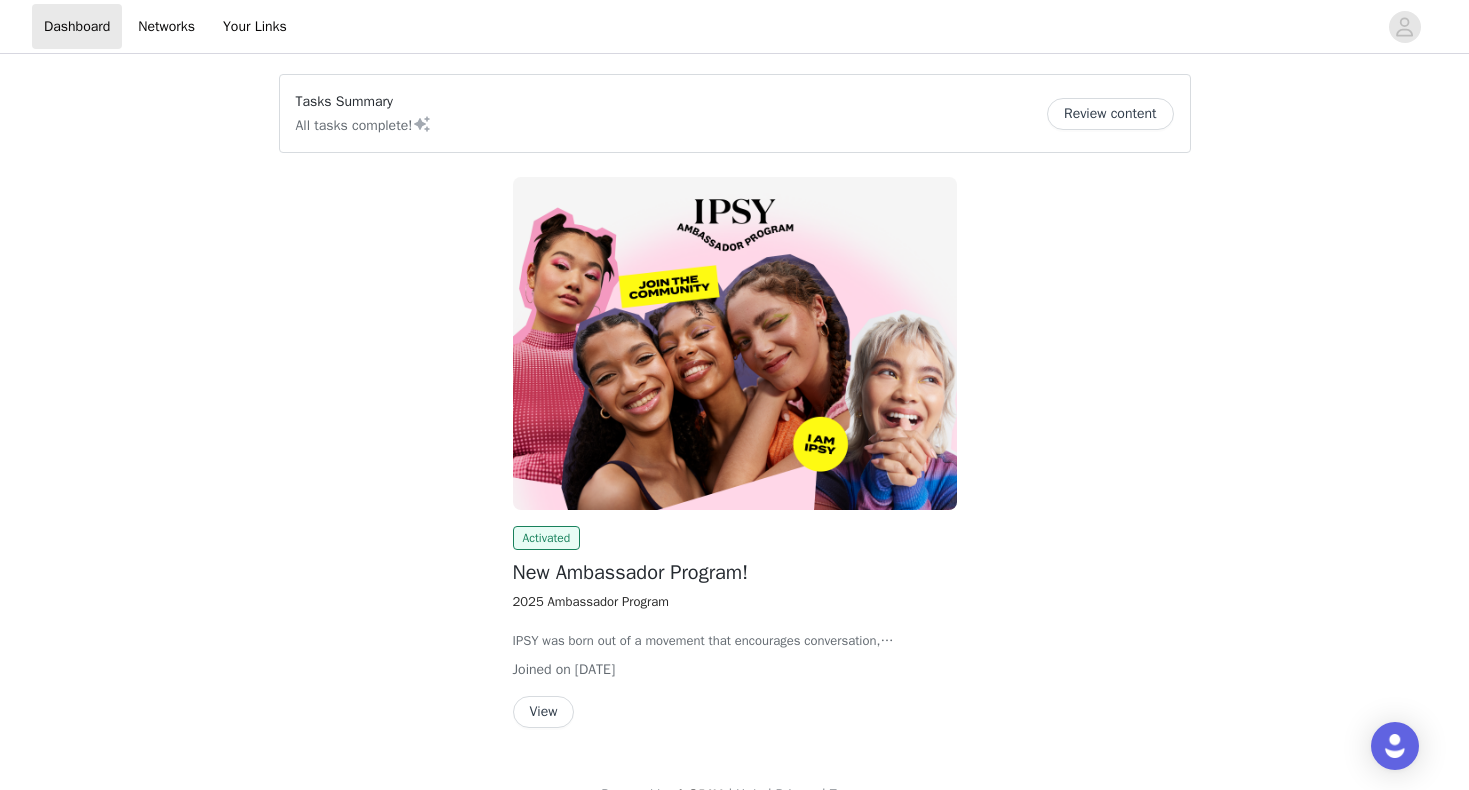 scroll, scrollTop: 0, scrollLeft: 0, axis: both 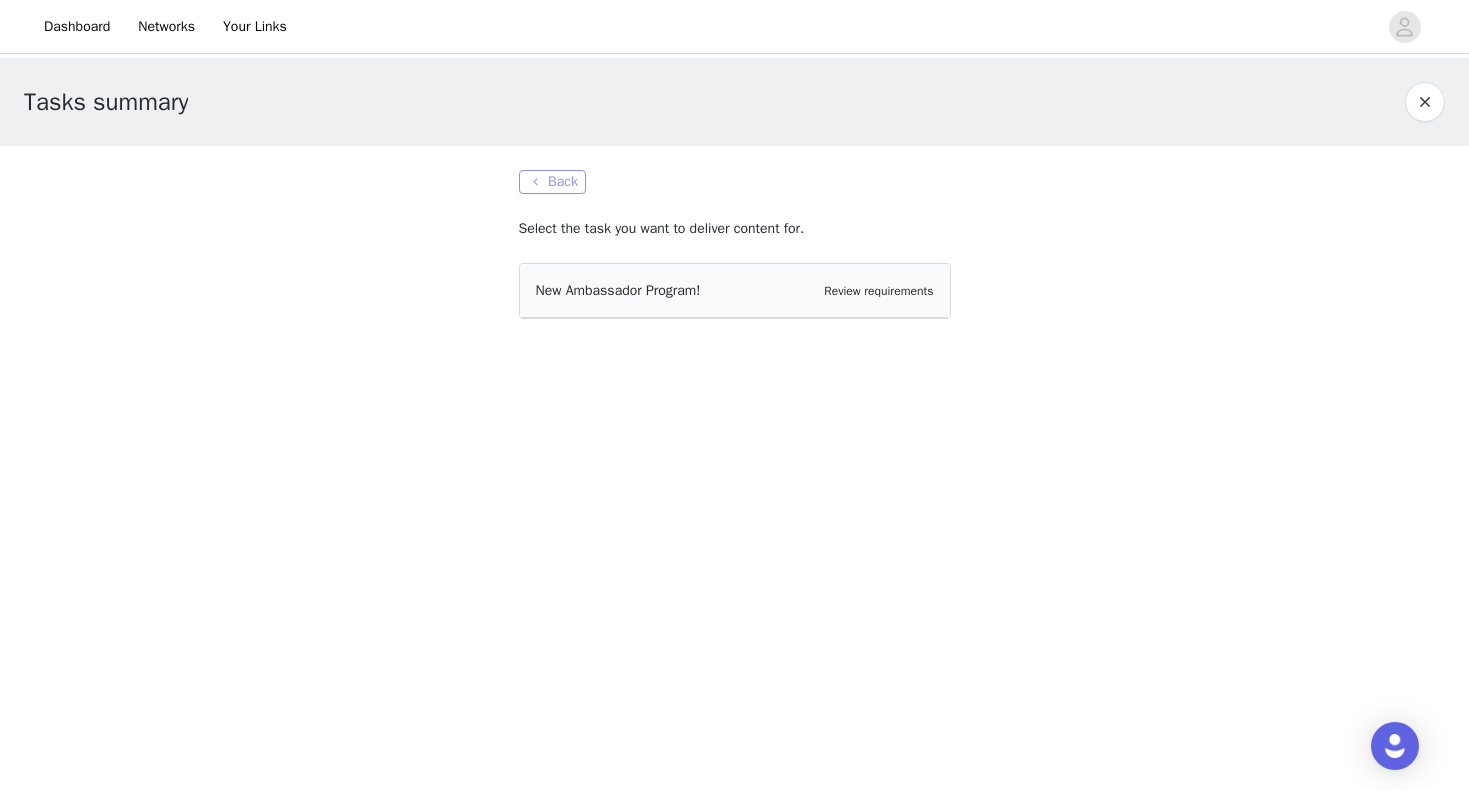 click on "Back" at bounding box center [552, 182] 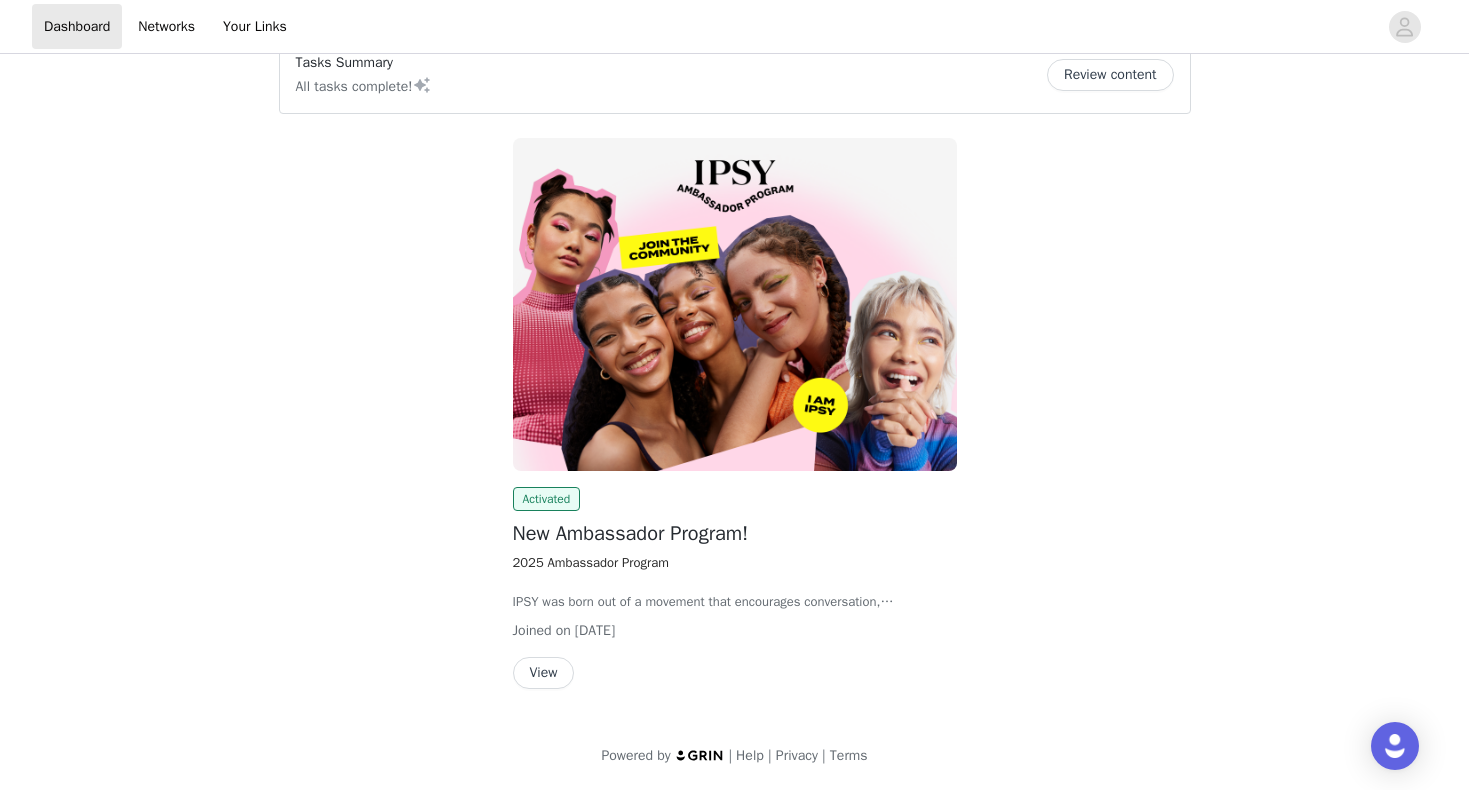 scroll, scrollTop: 40, scrollLeft: 0, axis: vertical 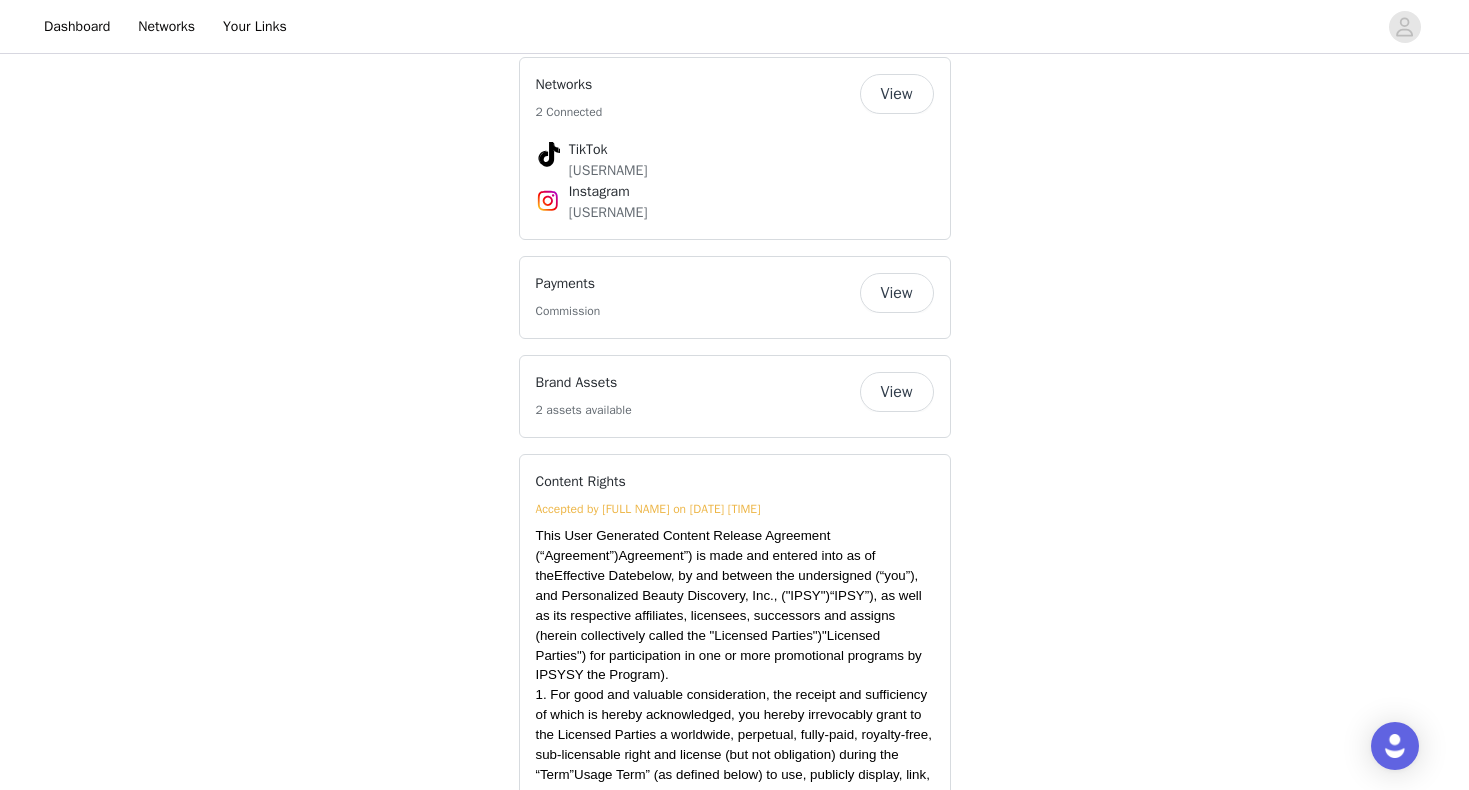 click on "View" at bounding box center [897, 392] 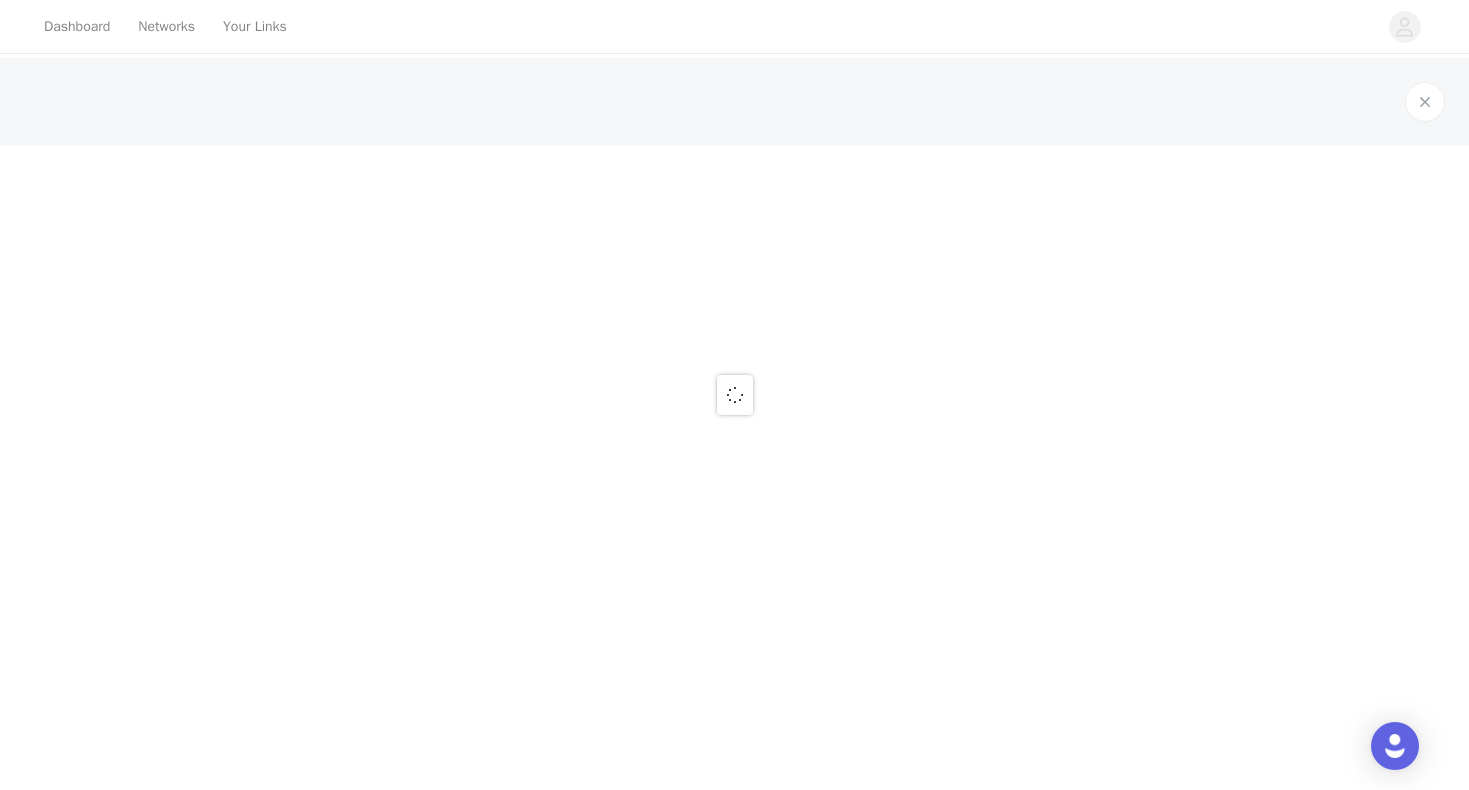 scroll, scrollTop: 0, scrollLeft: 0, axis: both 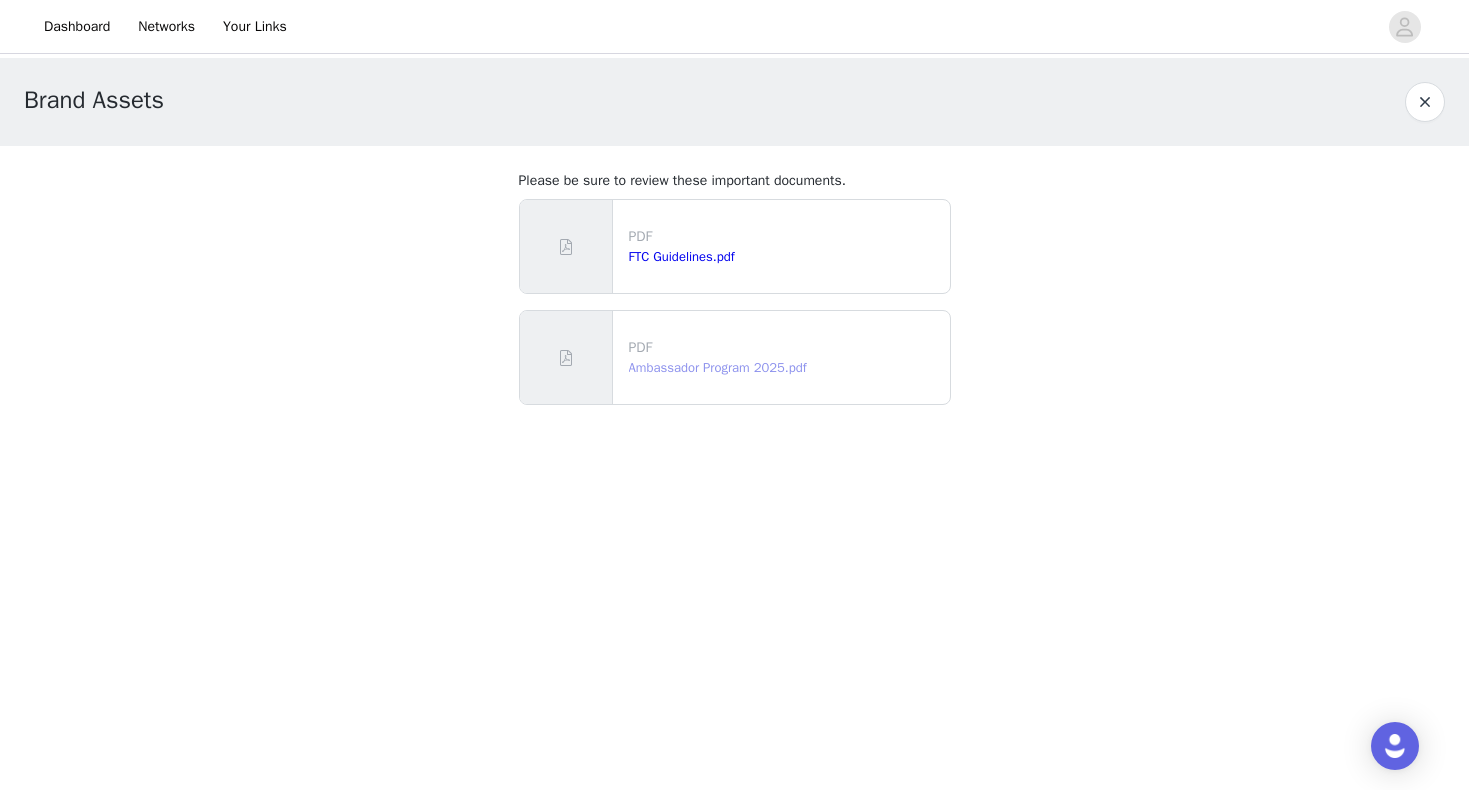 click on "Ambassador Program 2025.pdf" at bounding box center (718, 367) 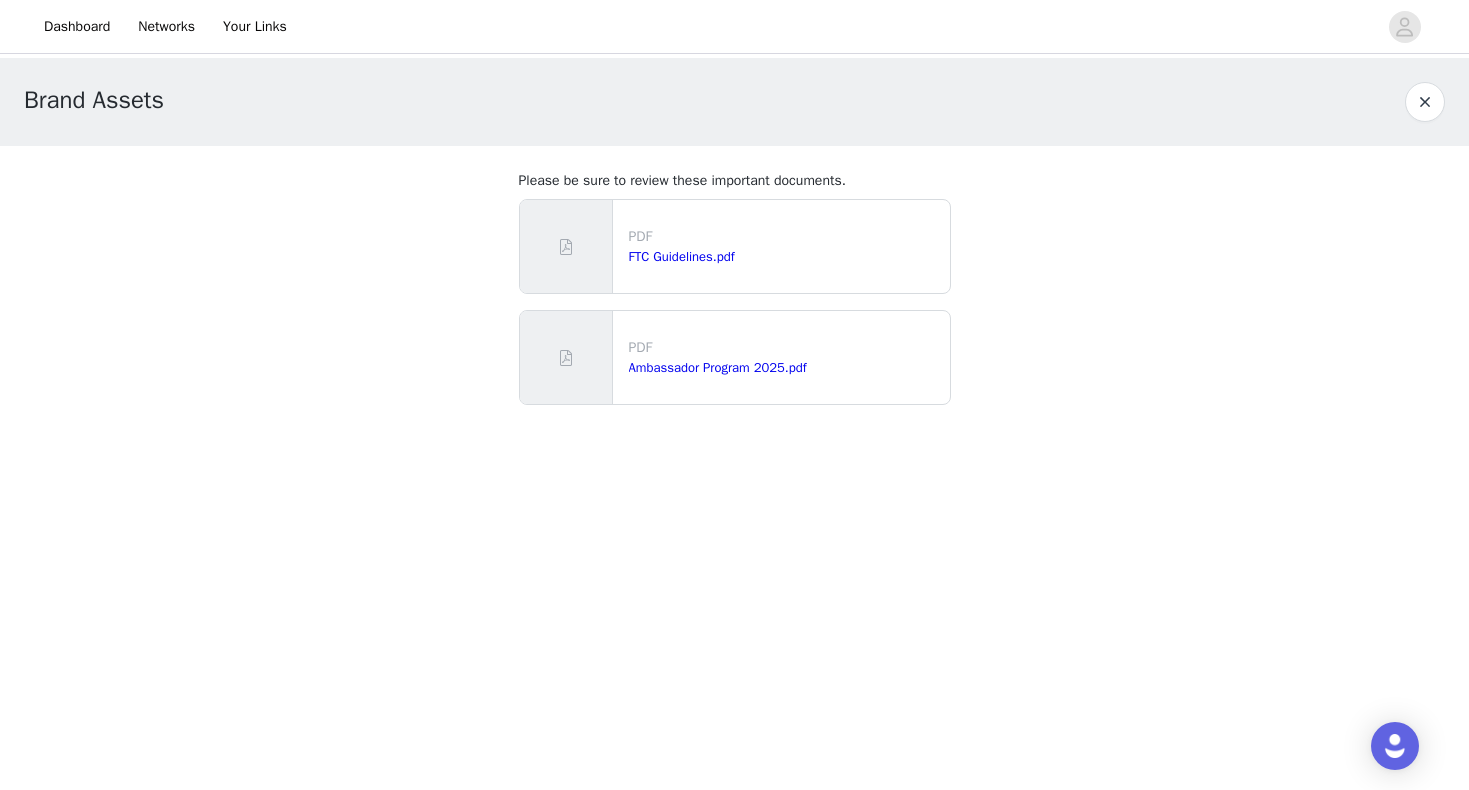 click at bounding box center [1425, 102] 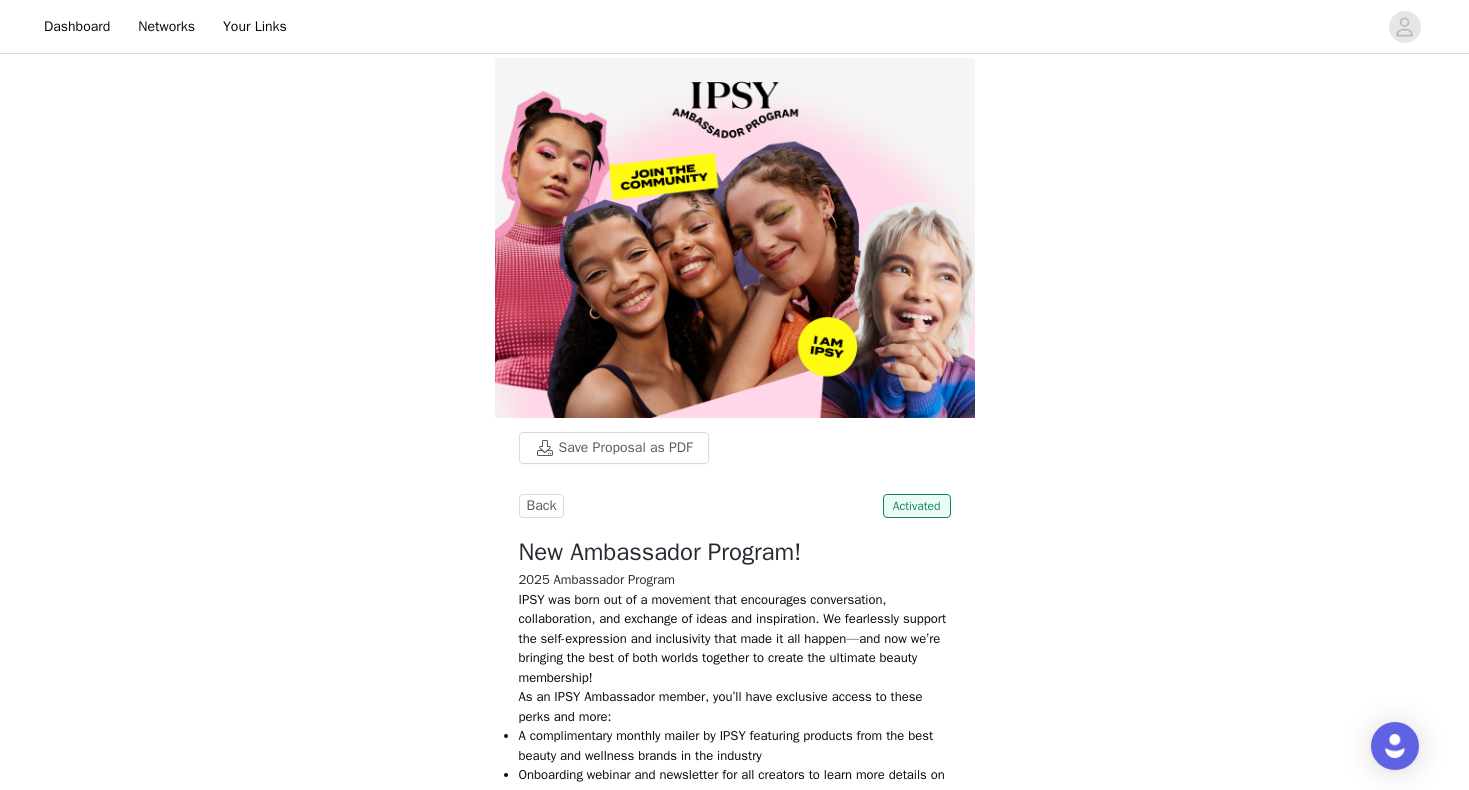 scroll, scrollTop: 0, scrollLeft: 0, axis: both 